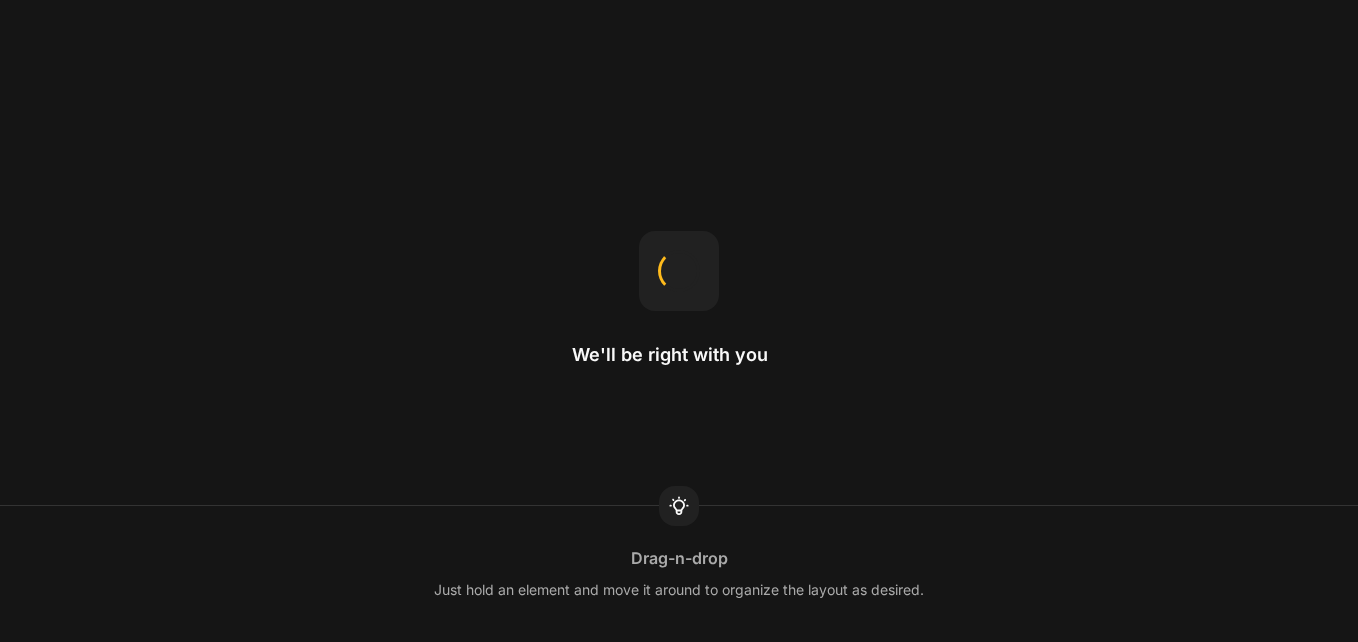 scroll, scrollTop: 0, scrollLeft: 0, axis: both 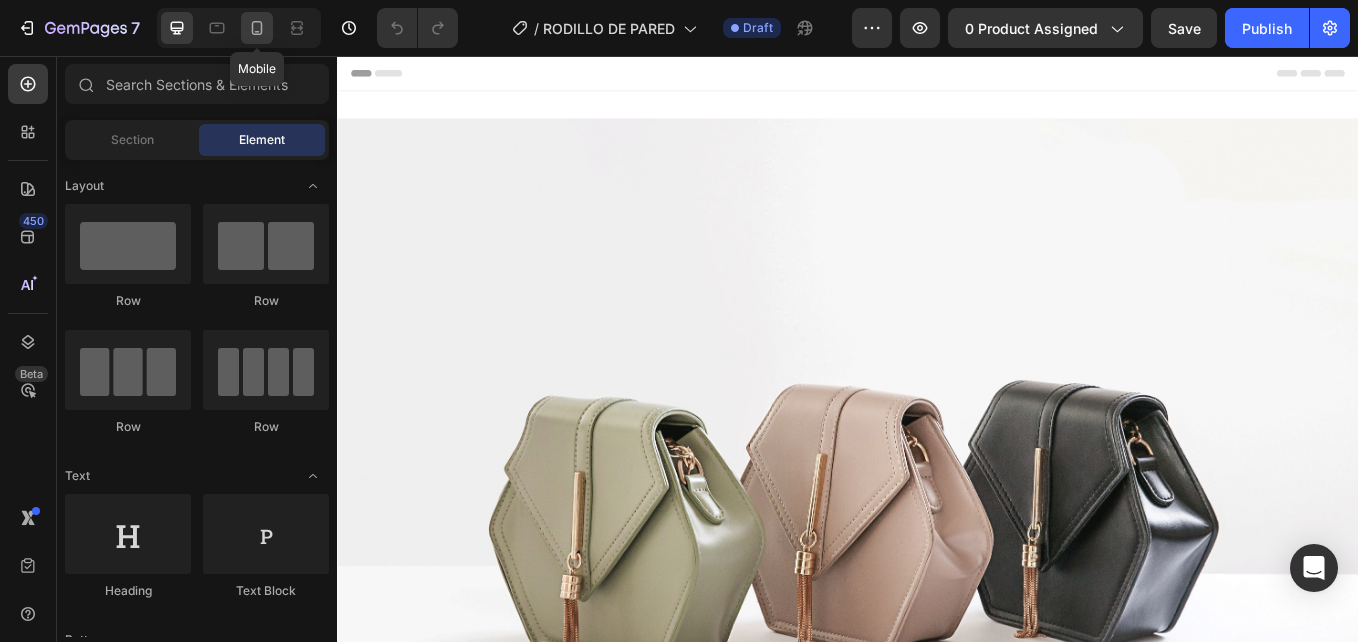 click 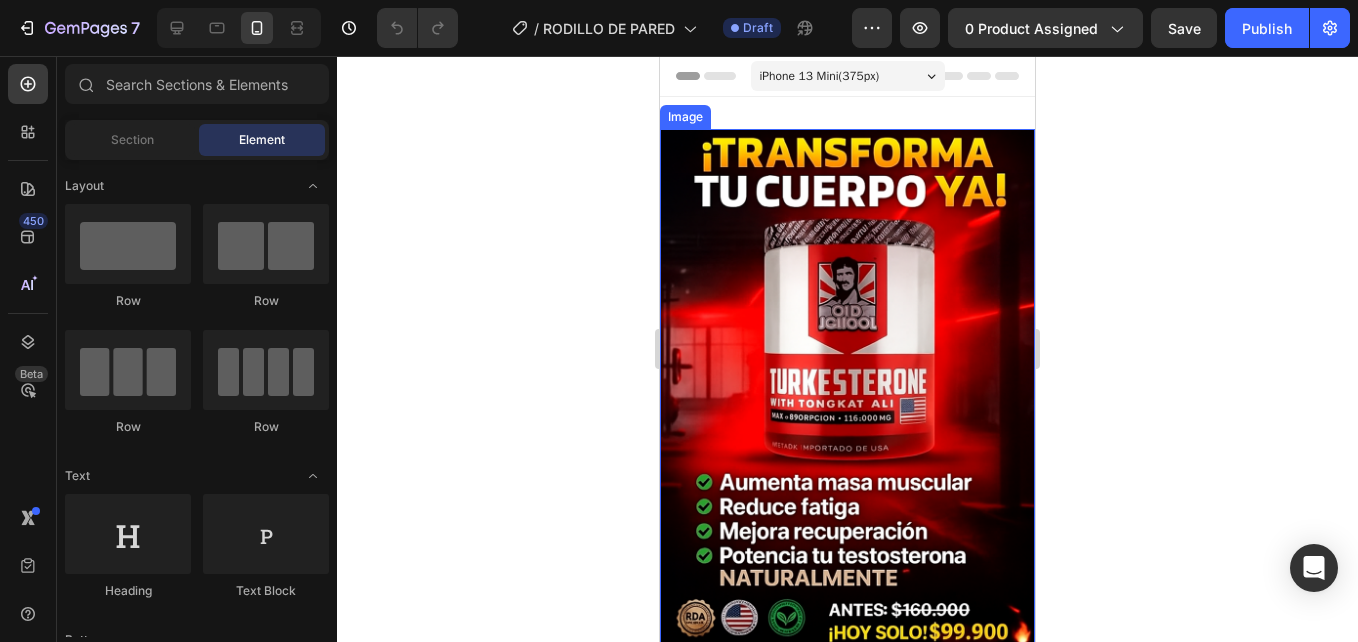 click at bounding box center [847, 410] 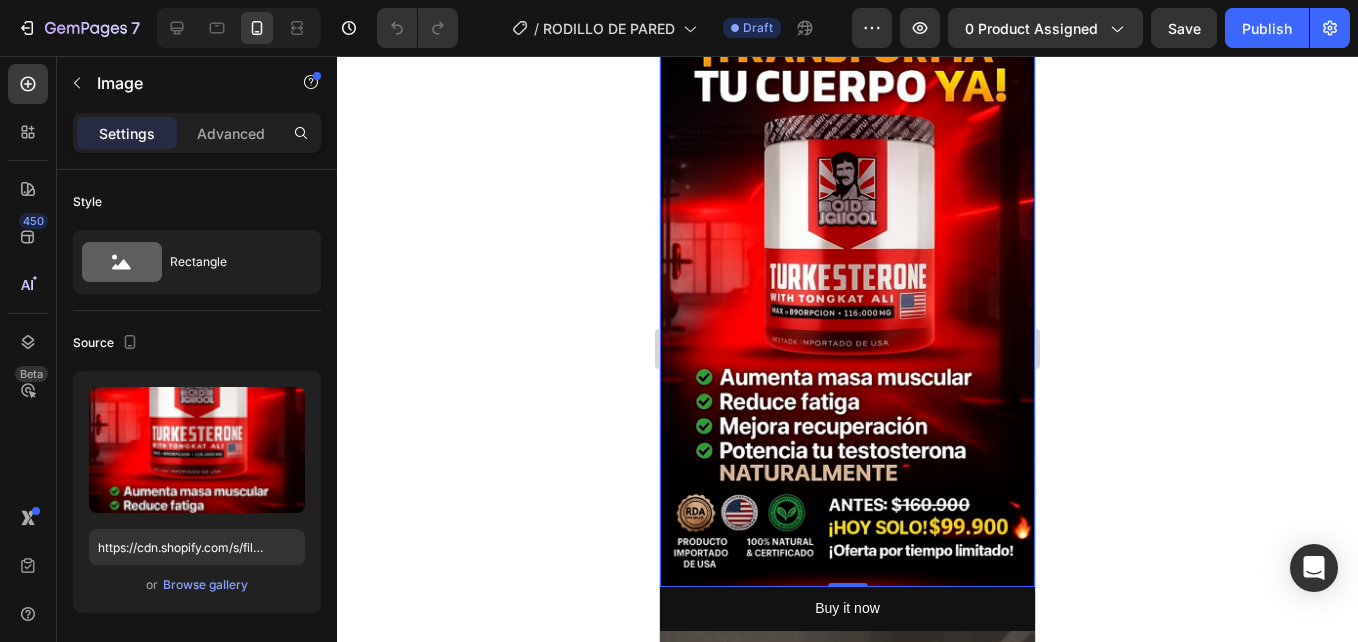 scroll, scrollTop: 0, scrollLeft: 0, axis: both 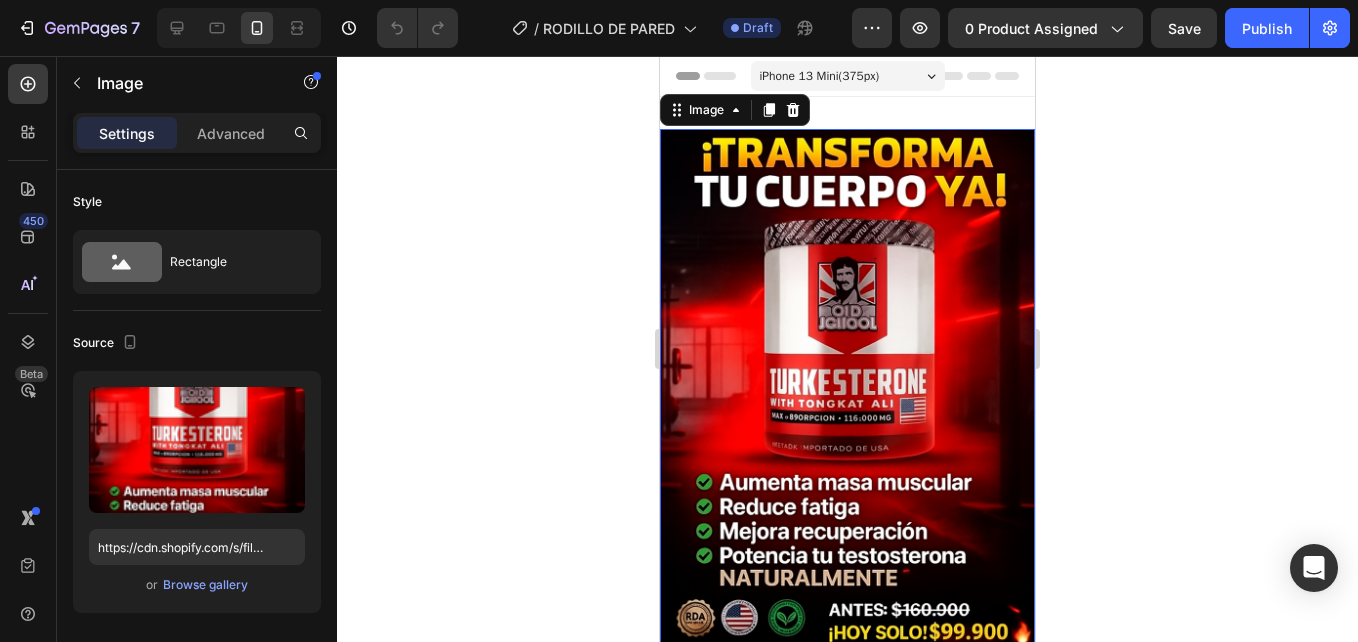 click at bounding box center (847, 410) 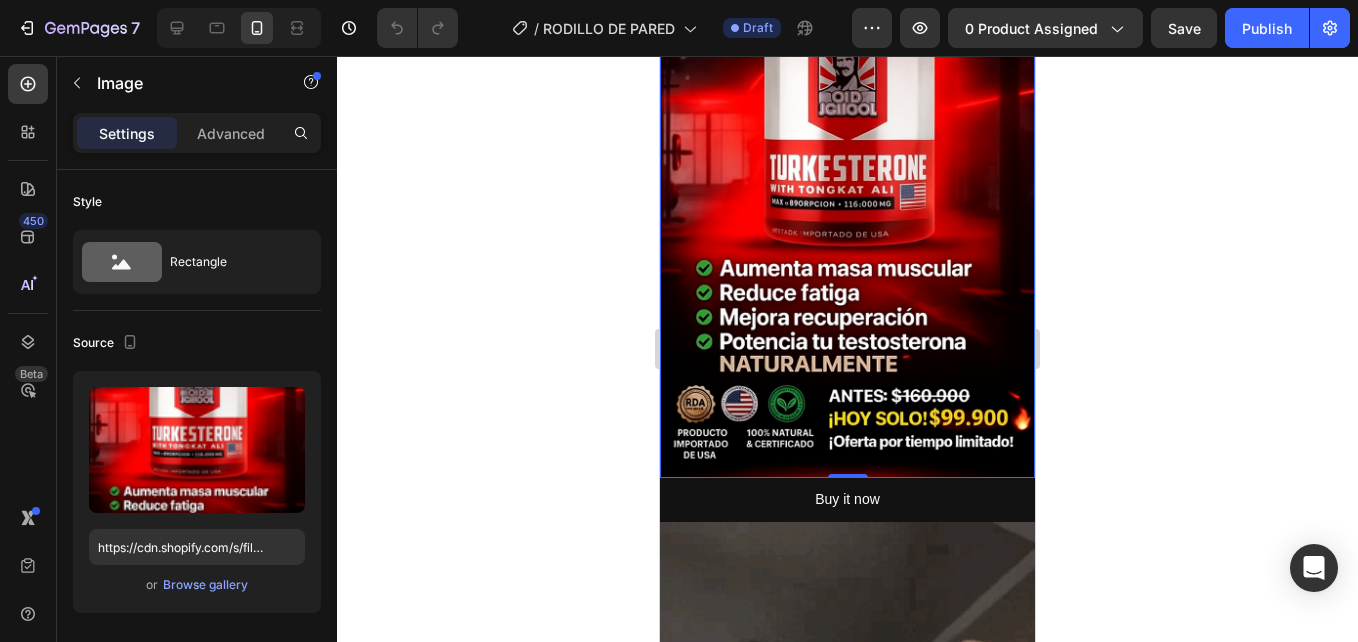 scroll, scrollTop: 0, scrollLeft: 0, axis: both 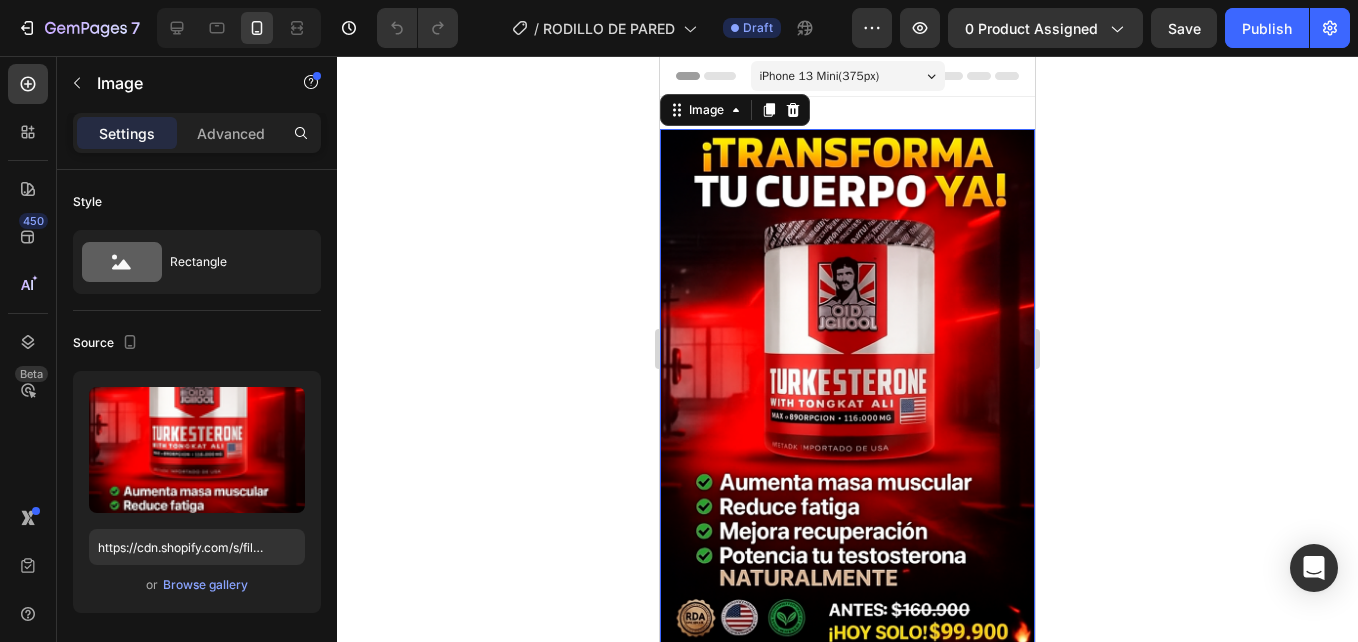 click at bounding box center [847, 410] 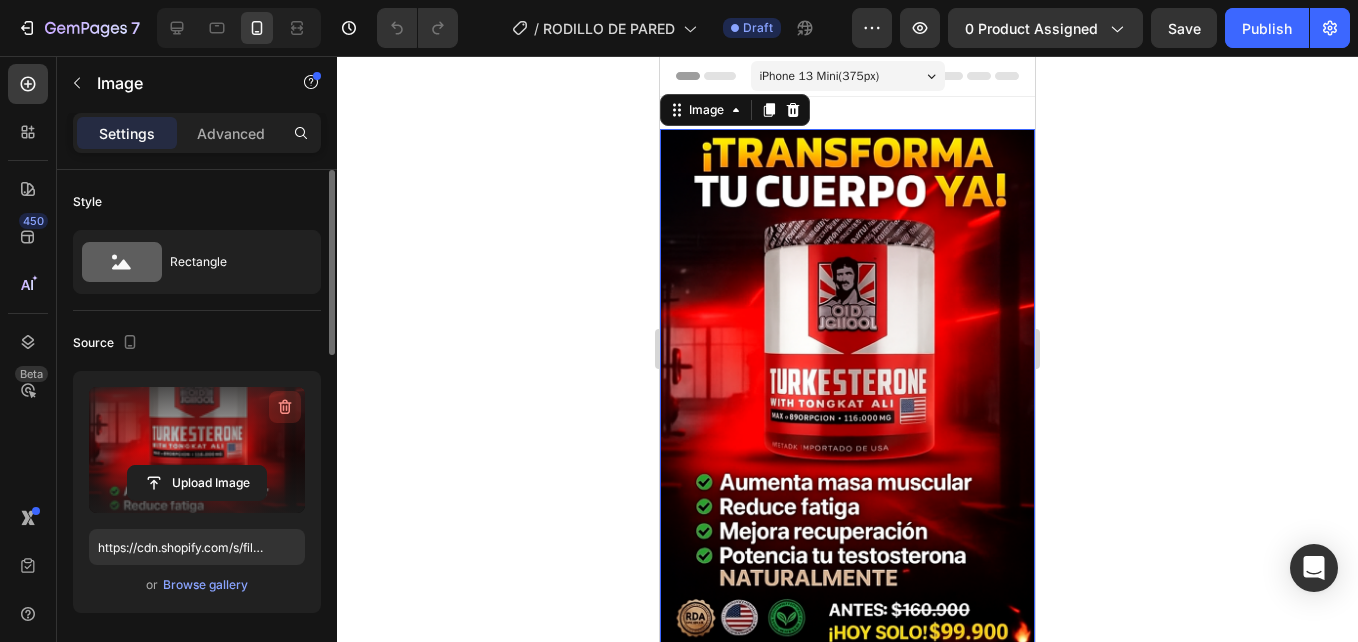 click 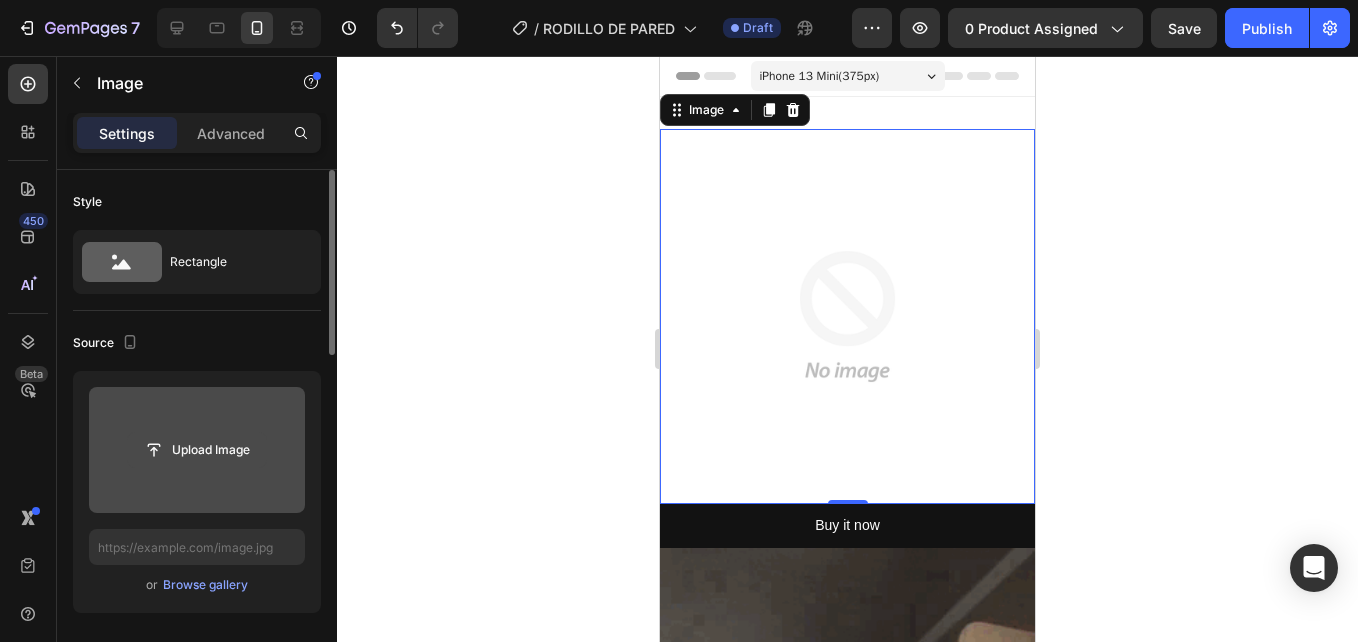 click 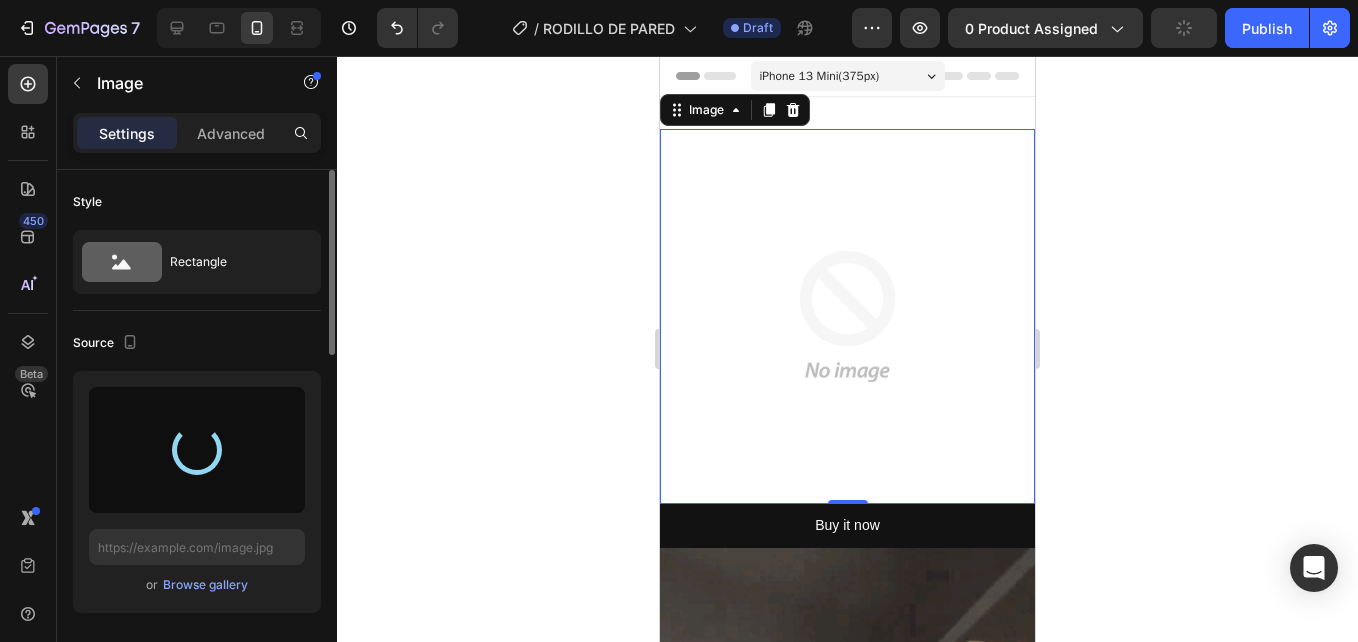 type on "https://cdn.shopify.com/s/files/1/0938/4427/5505/files/gempages_569687052442928352-3d59dc0b-d8e9-422f-a2d9-ab4aa6265d36.jpg" 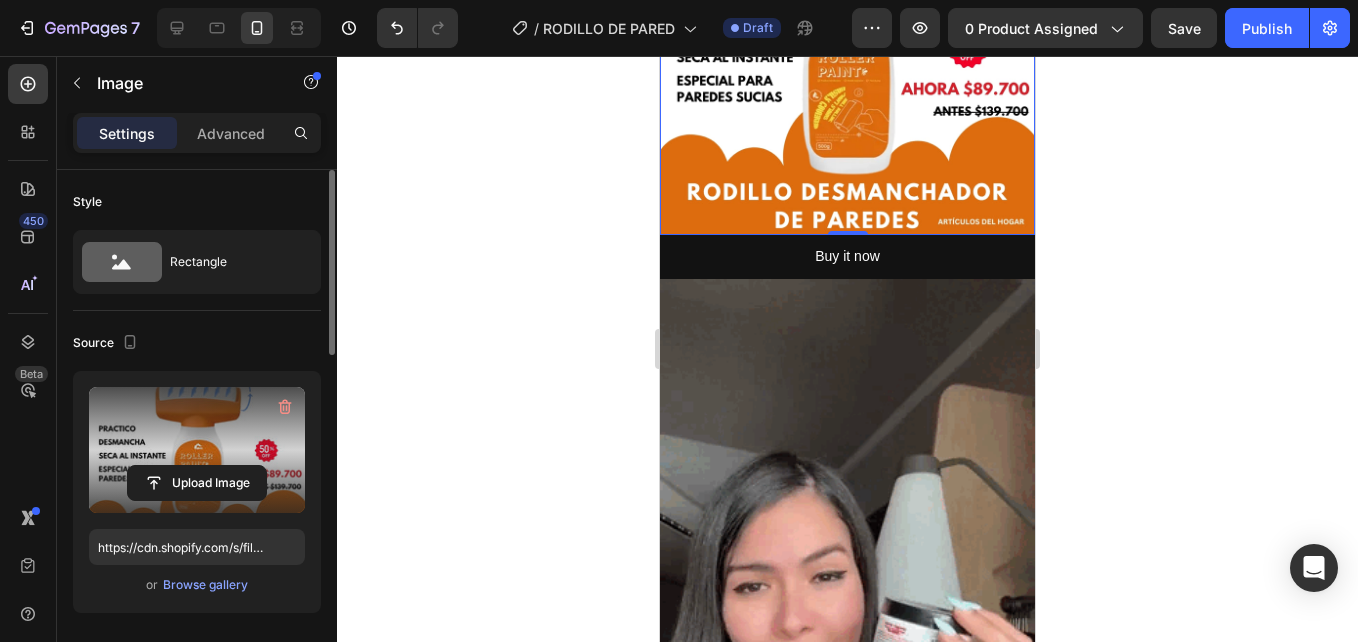 scroll, scrollTop: 400, scrollLeft: 0, axis: vertical 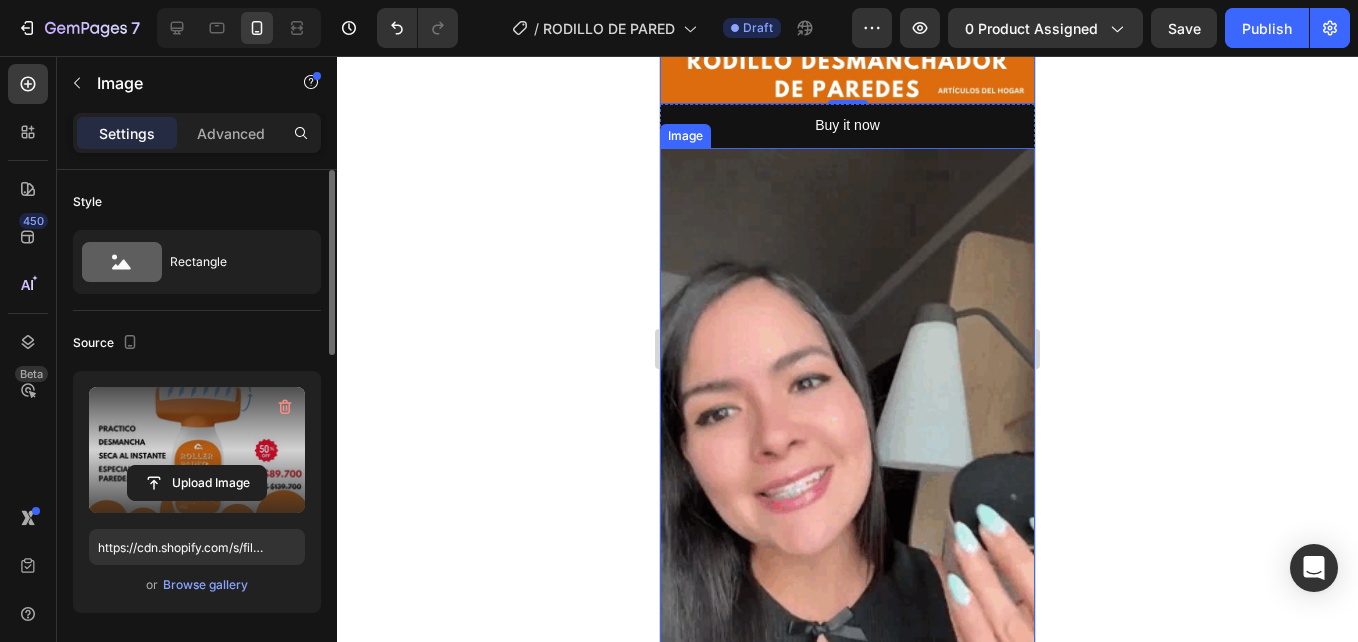 click at bounding box center (847, 481) 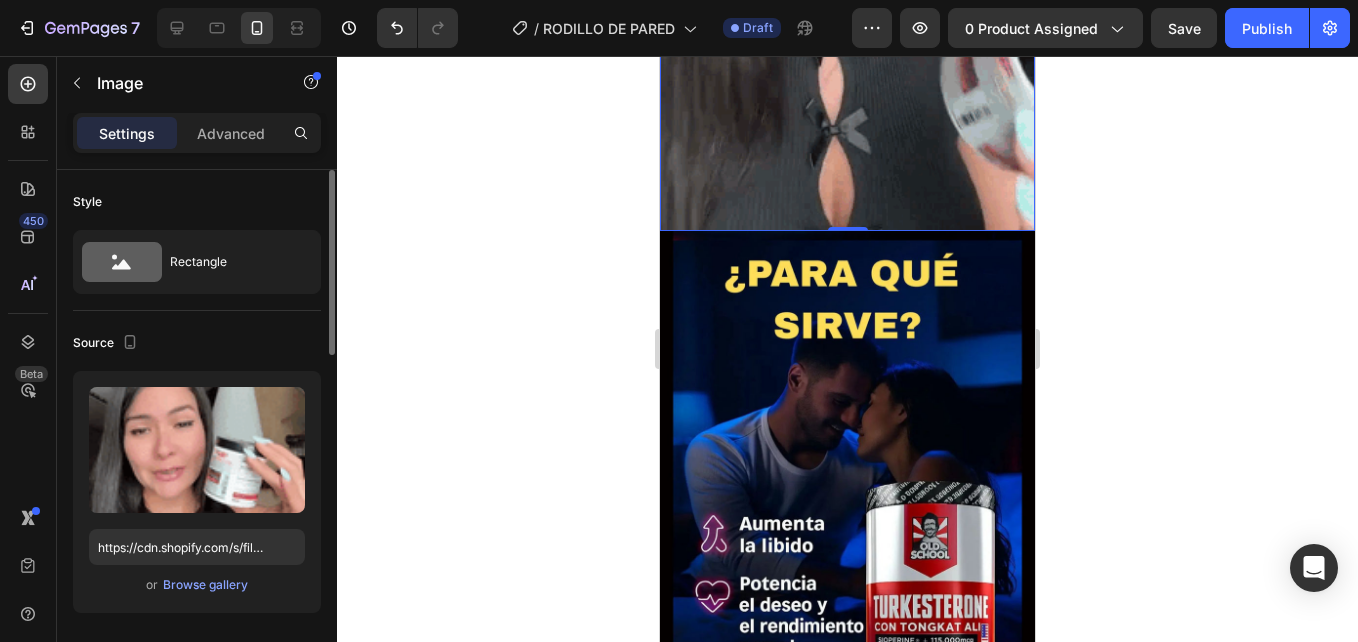 scroll, scrollTop: 1000, scrollLeft: 0, axis: vertical 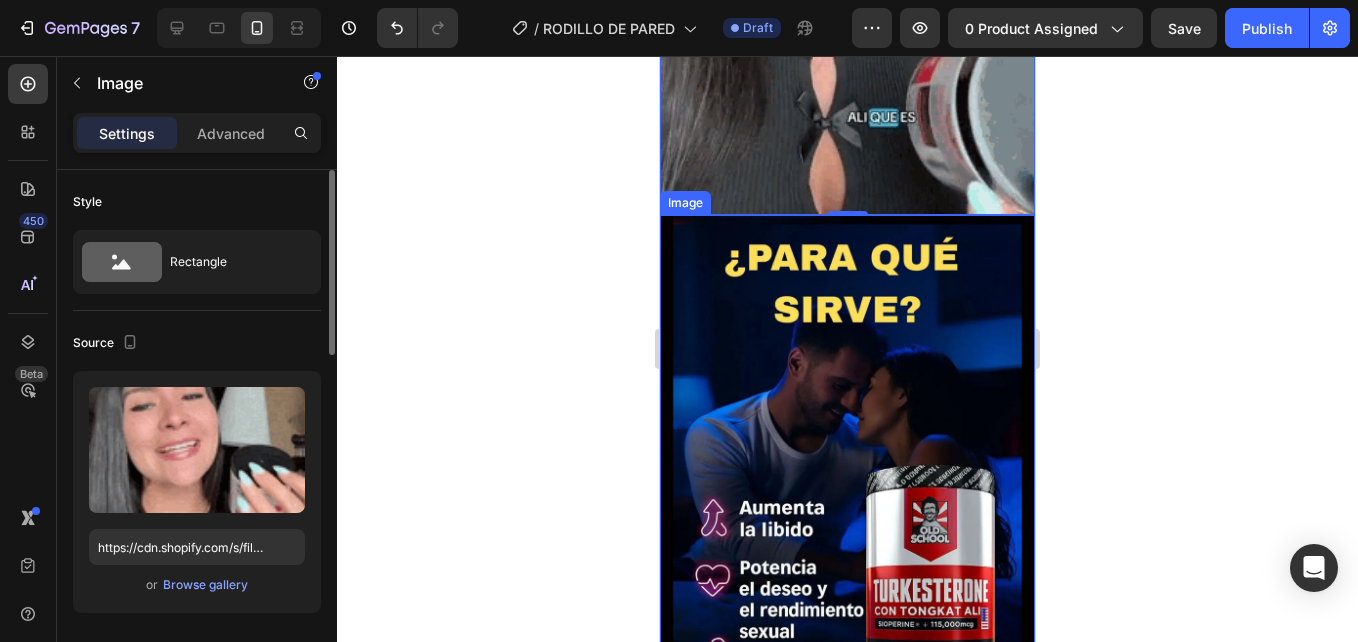 click at bounding box center [847, 483] 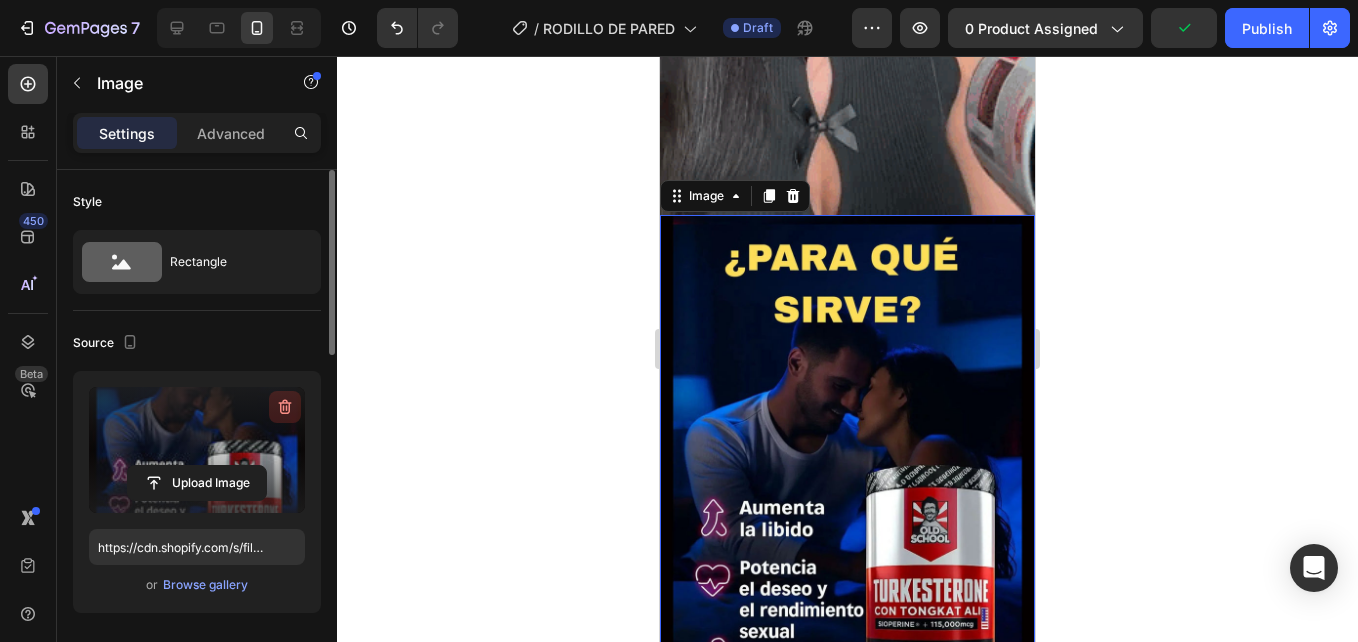 click 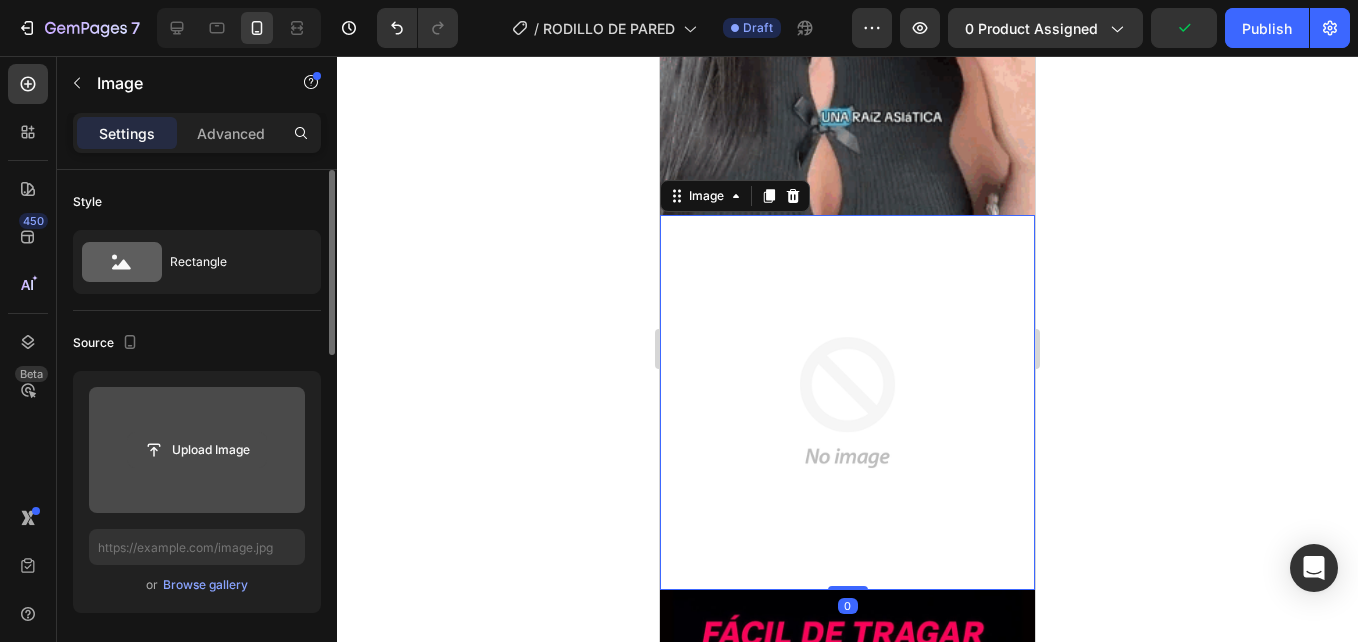 click 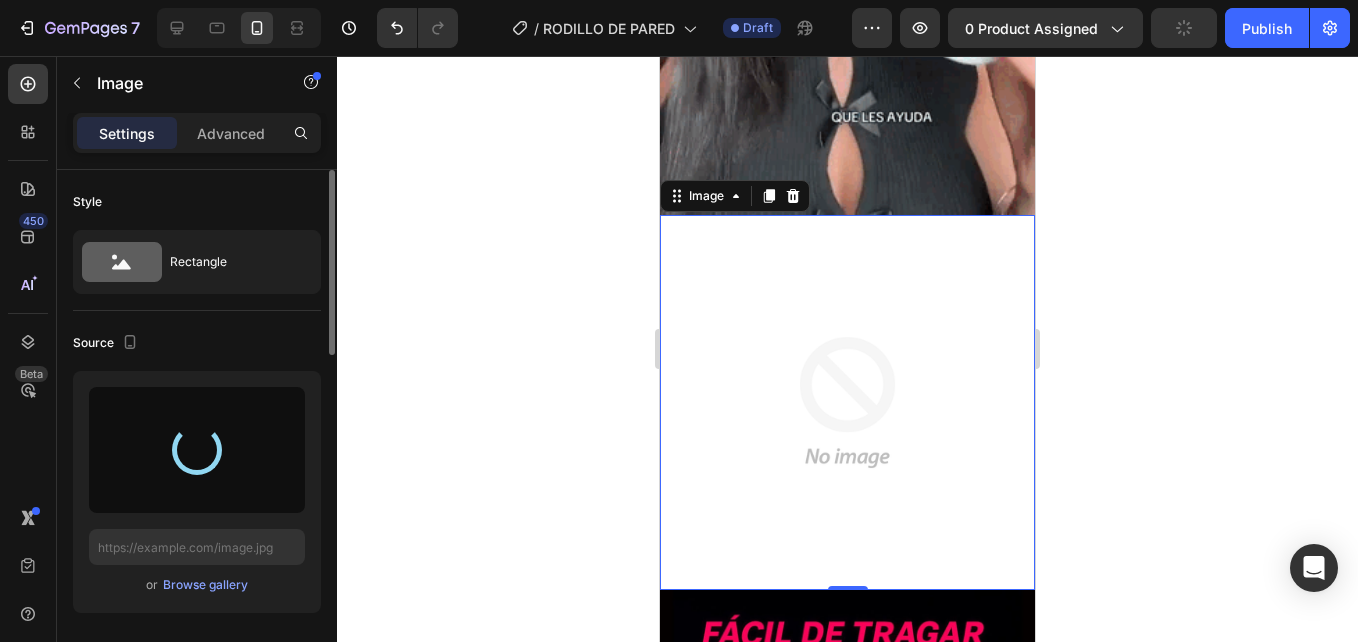 type on "https://cdn.shopify.com/s/files/1/0938/4427/5505/files/gempages_569687052442928352-f7ef75ea-28ab-4abf-934f-8be6eb7ef4d5.jpg" 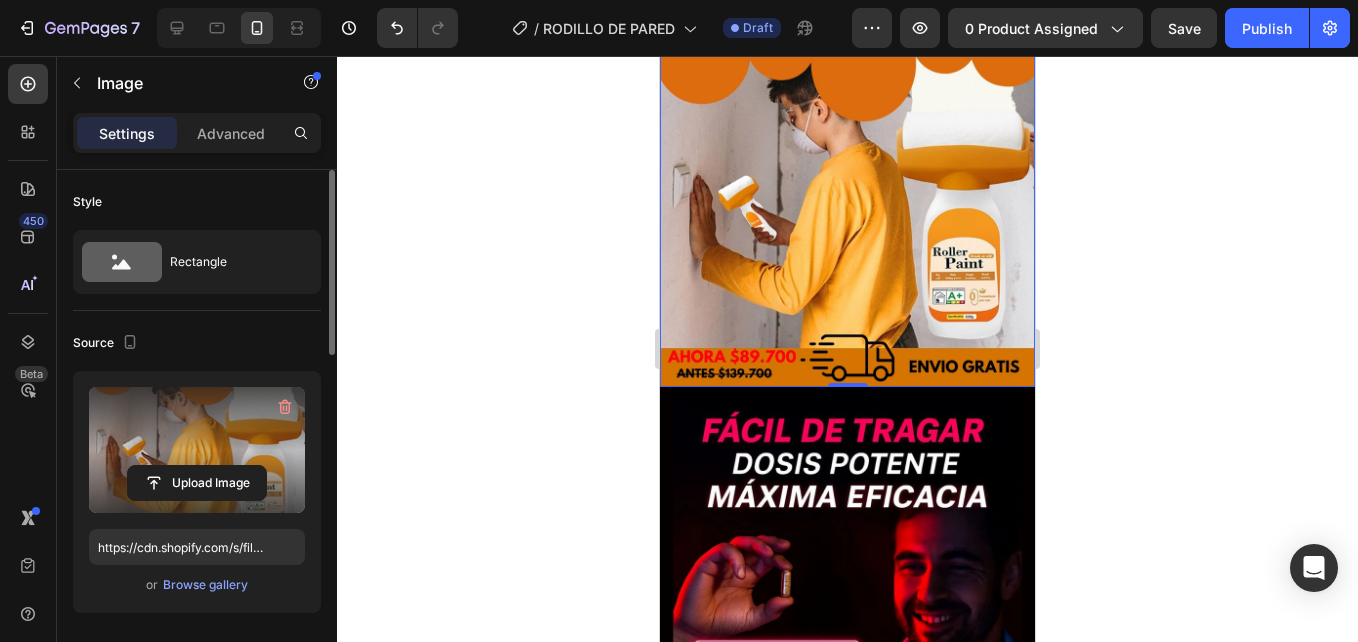 scroll, scrollTop: 1400, scrollLeft: 0, axis: vertical 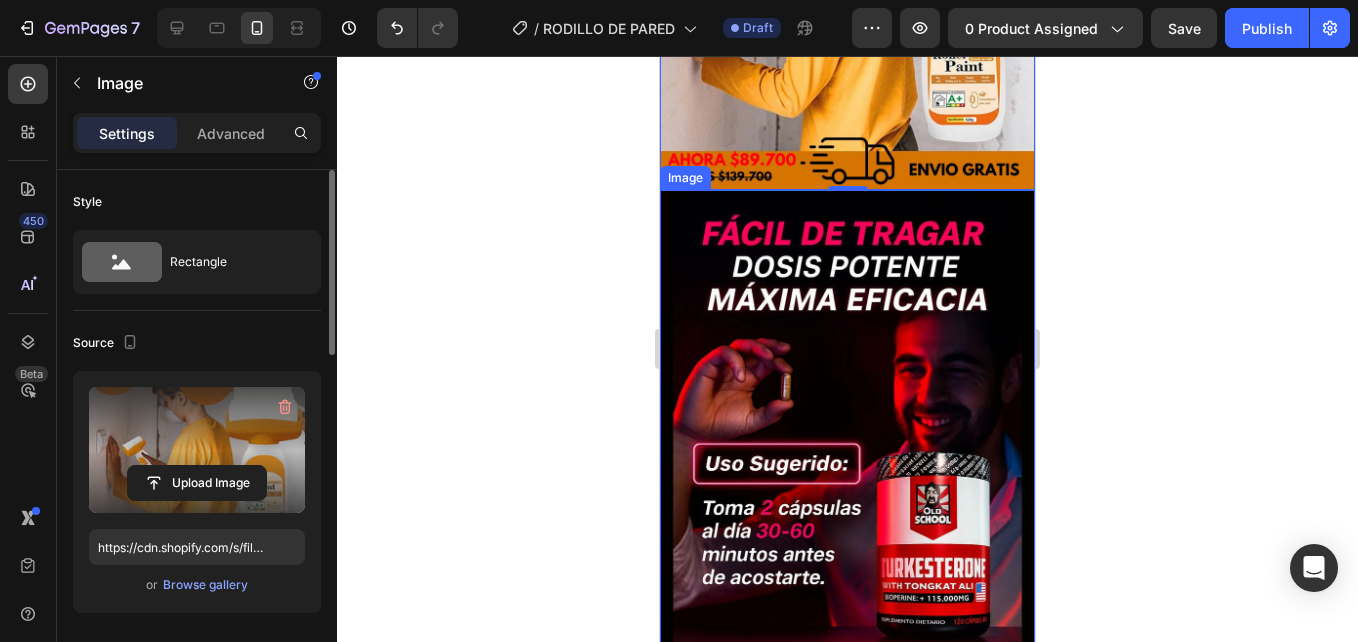 click at bounding box center (847, 448) 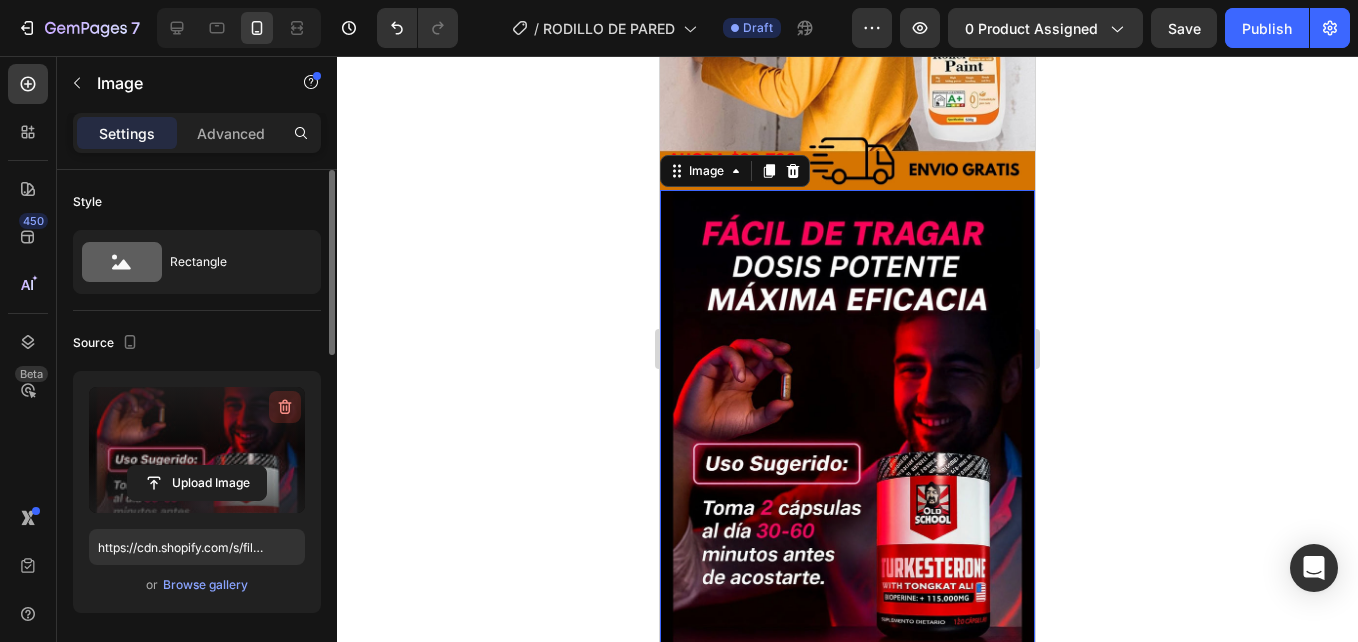 click 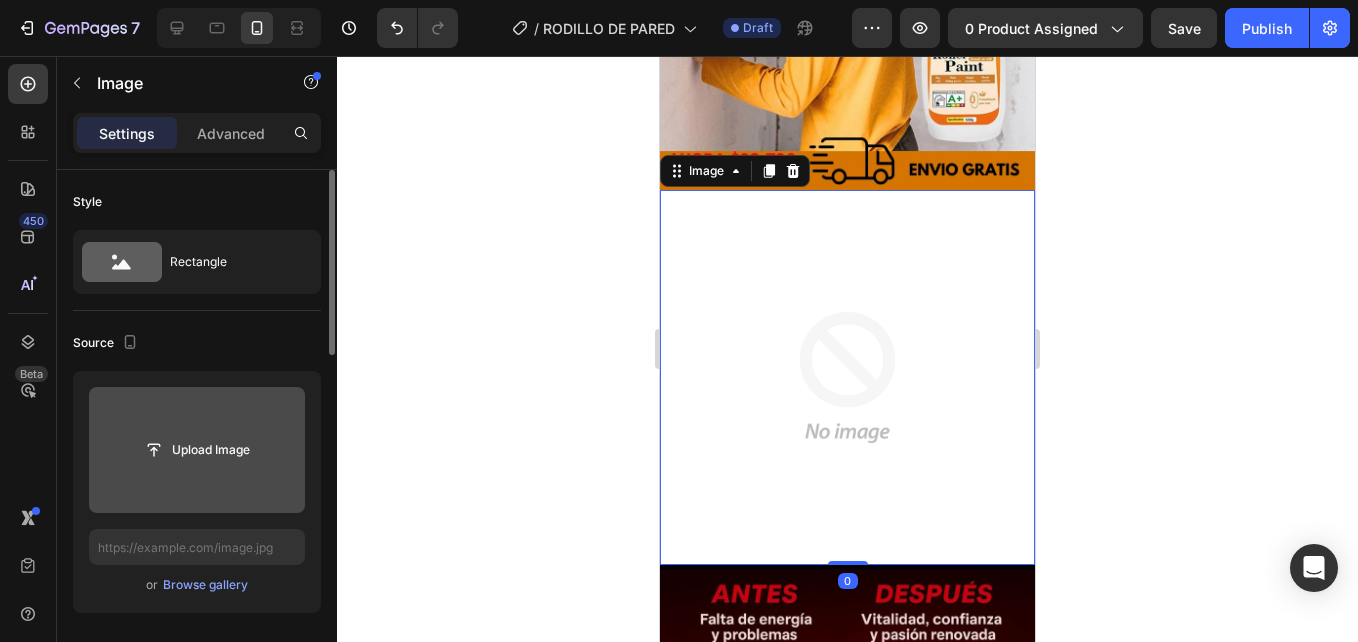 click 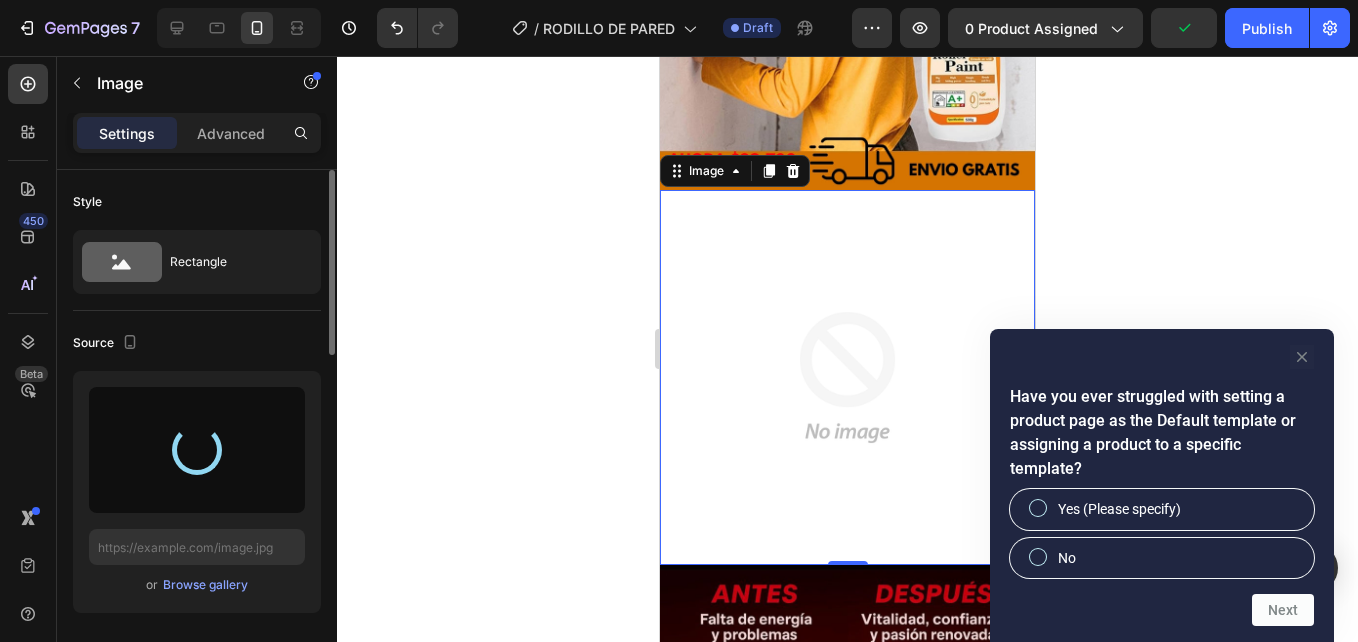 click 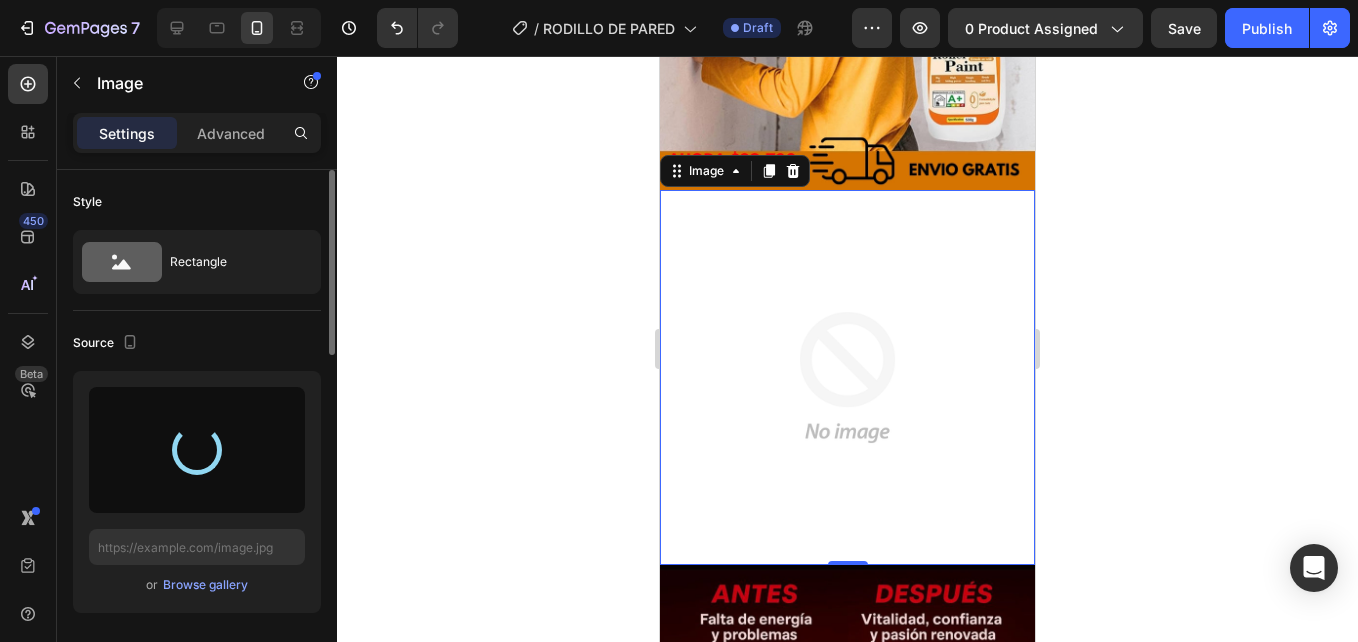 type on "https://cdn.shopify.com/s/files/1/0938/4427/5505/files/gempages_569687052442928352-a0c880ee-676c-455f-b347-fd23e67fbc95.jpg" 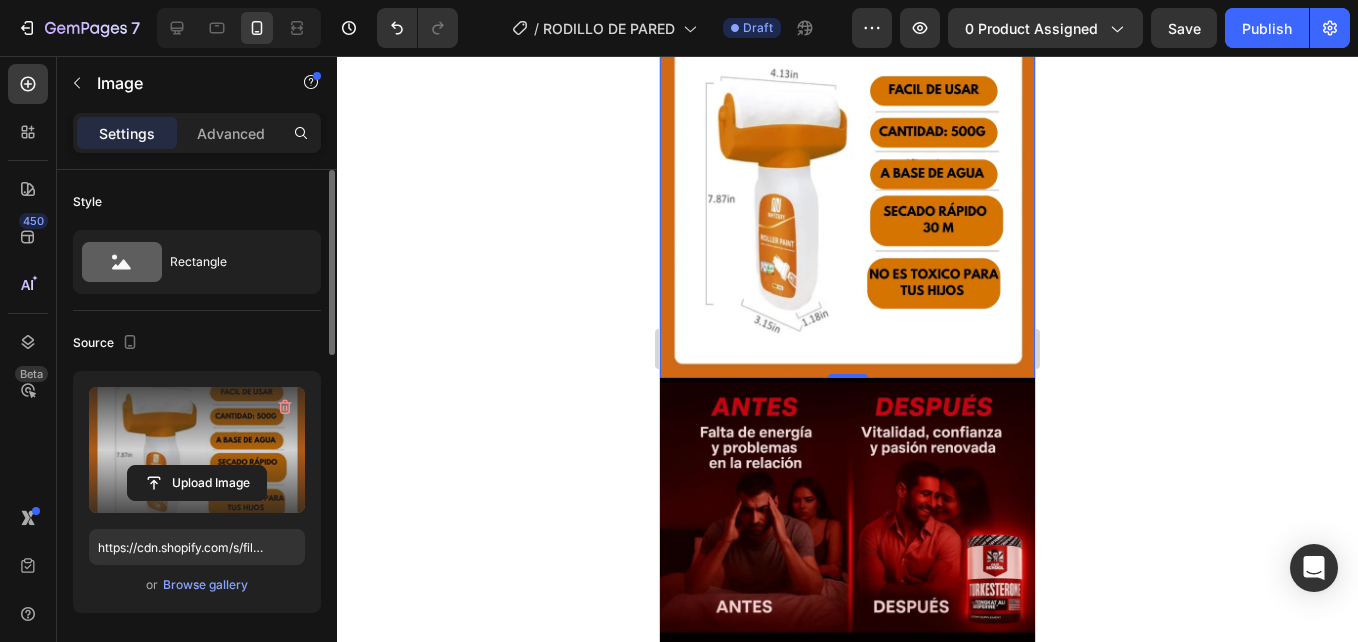 scroll, scrollTop: 1700, scrollLeft: 0, axis: vertical 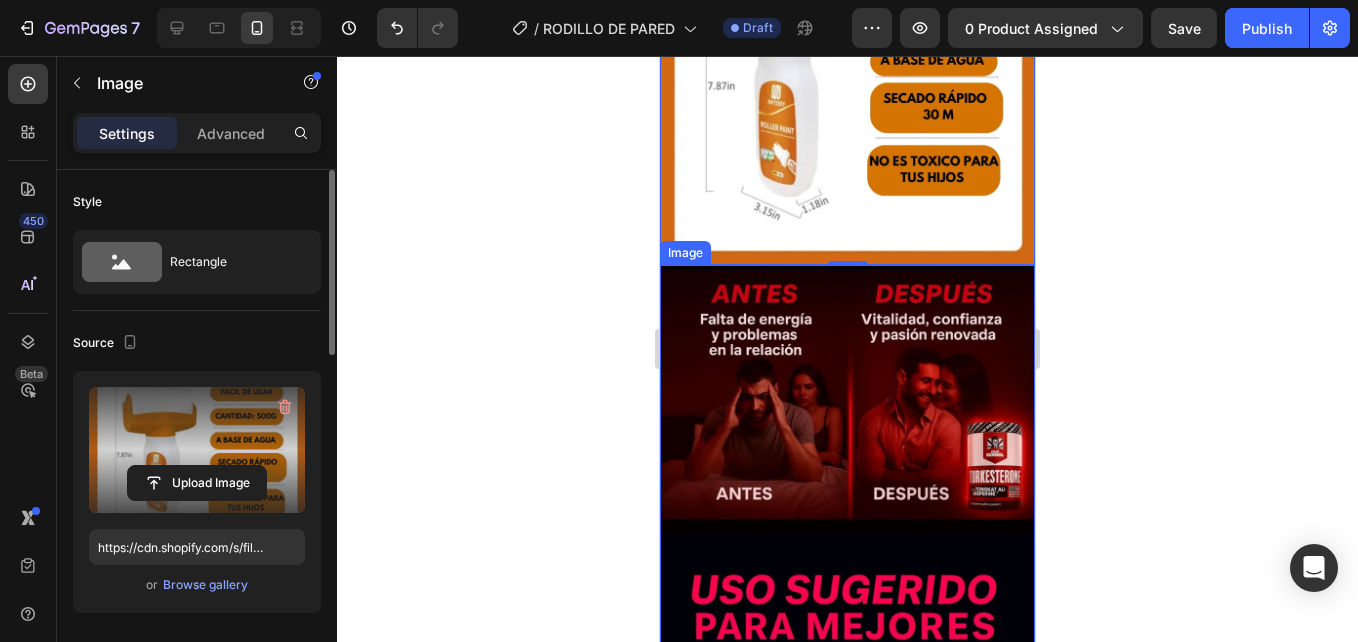 click at bounding box center [847, 627] 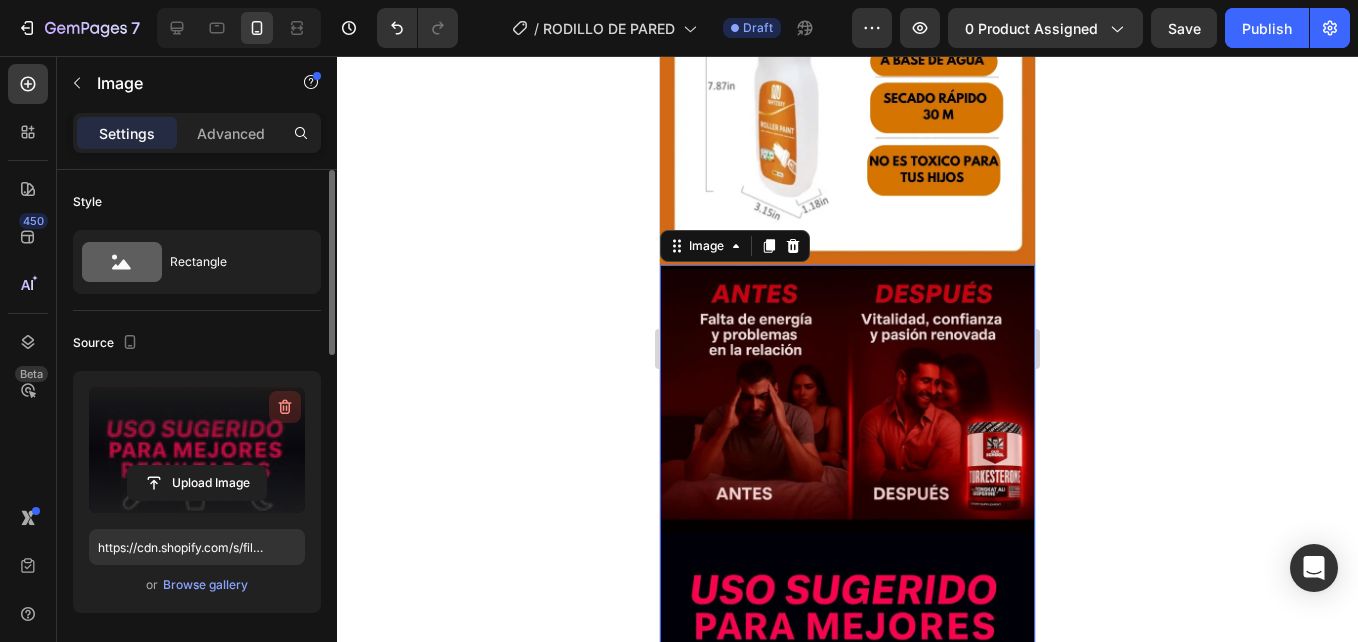 click 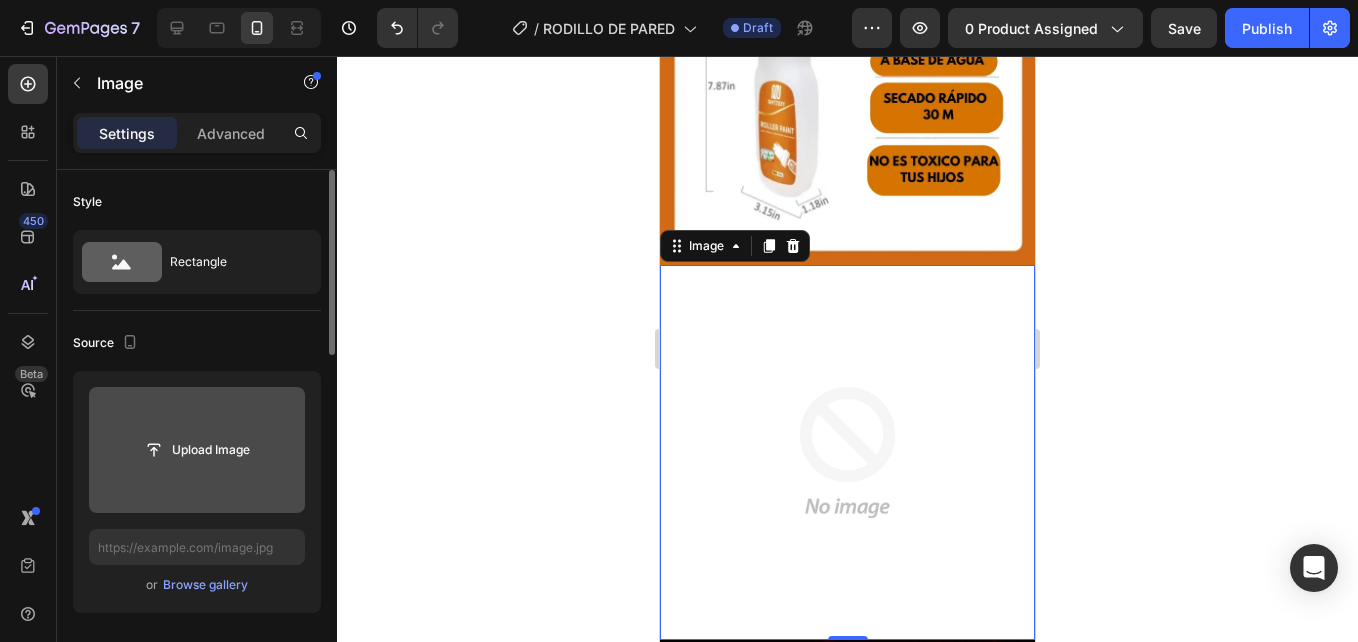 click 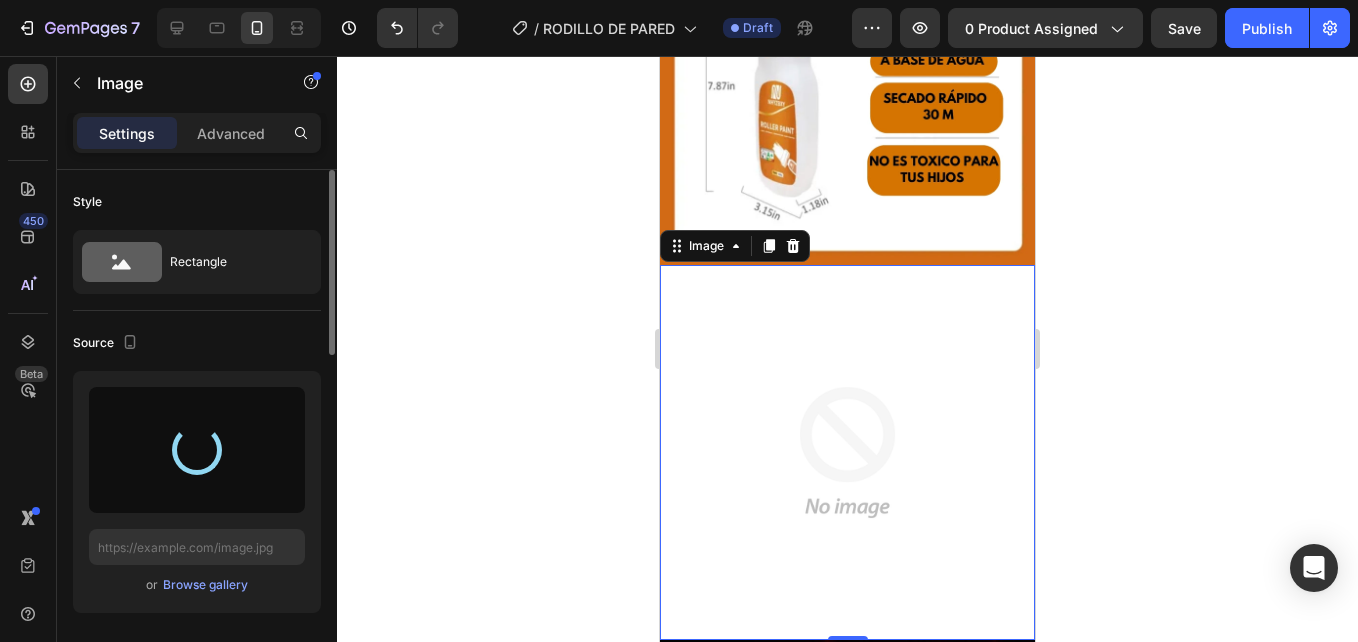 type on "https://cdn.shopify.com/s/files/1/0938/4427/5505/files/gempages_569687052442928352-116fa04a-59d3-4e0e-b4df-c6510270e2f6.jpg" 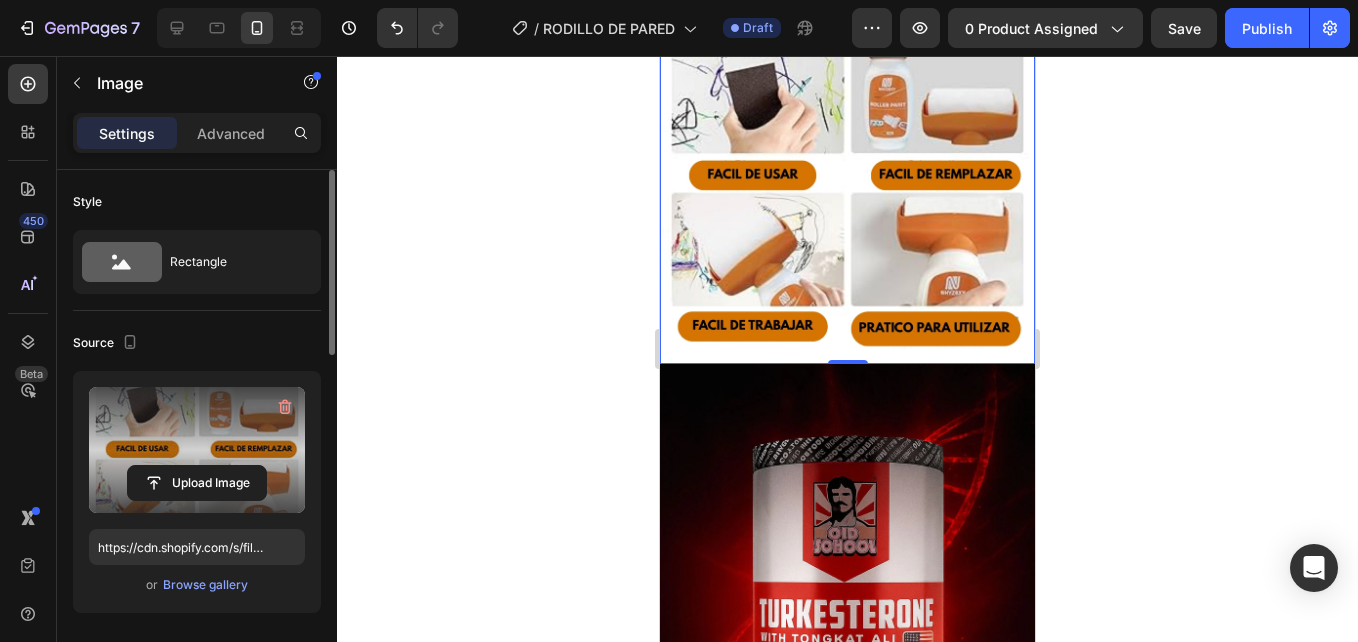 scroll, scrollTop: 2000, scrollLeft: 0, axis: vertical 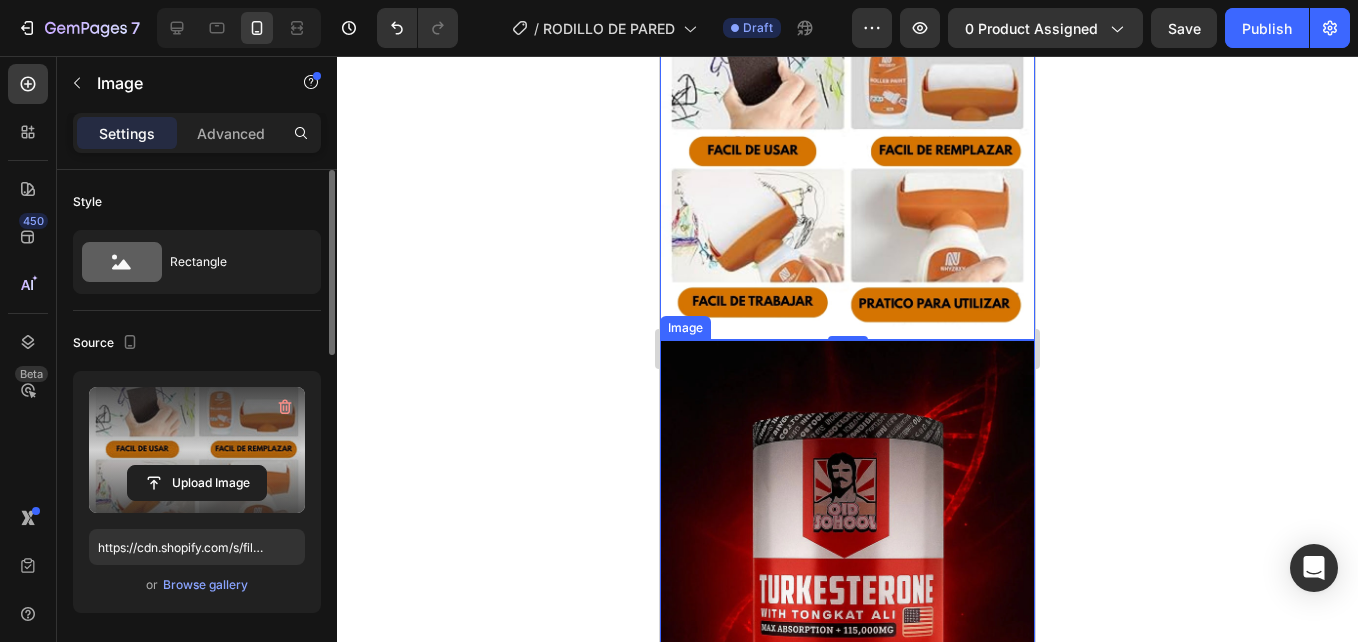 click at bounding box center (847, 621) 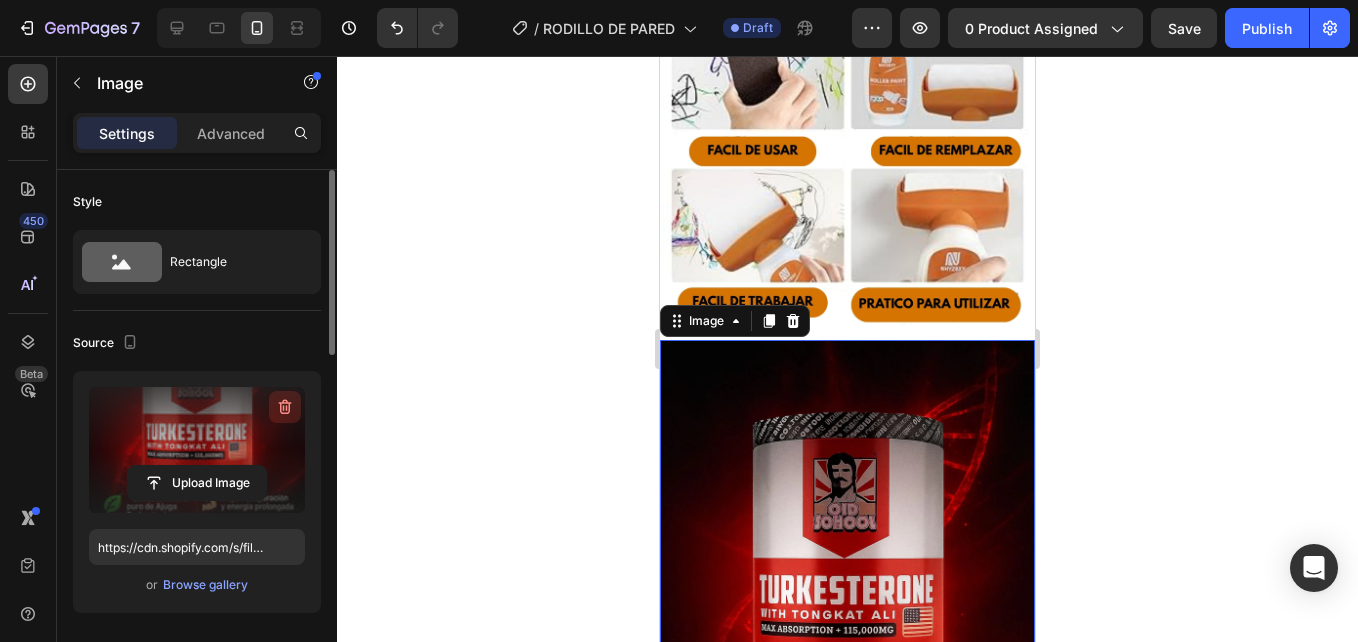 click at bounding box center (285, 407) 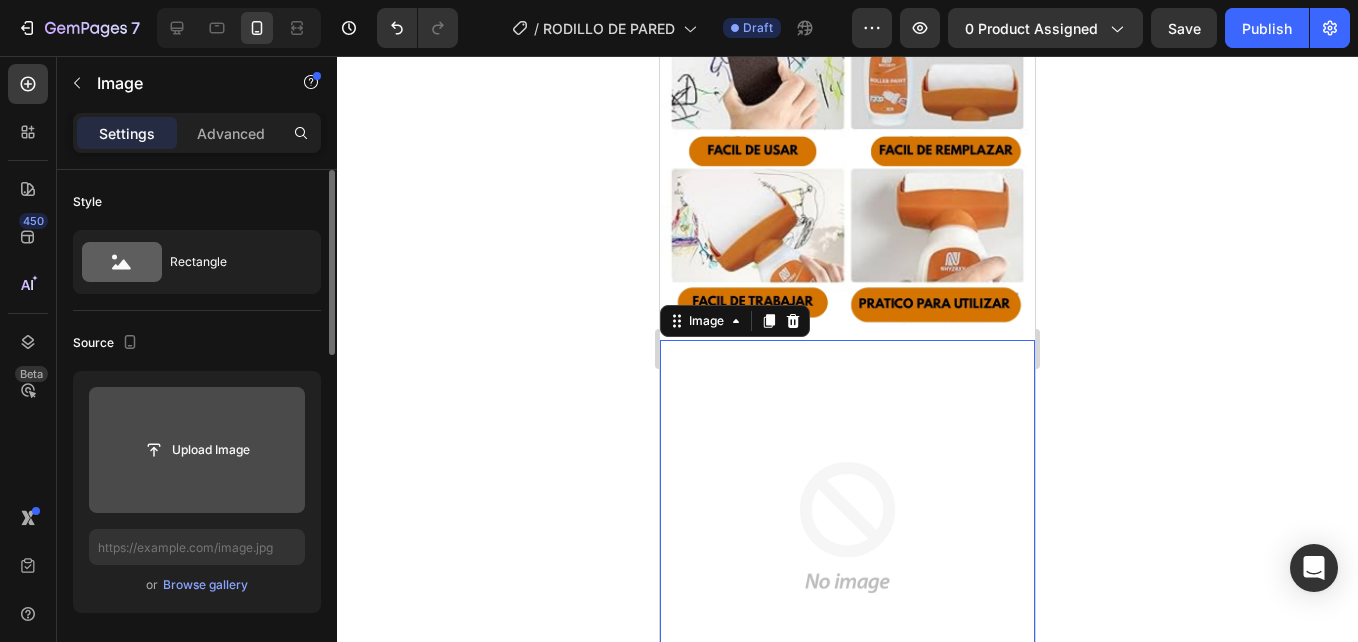click 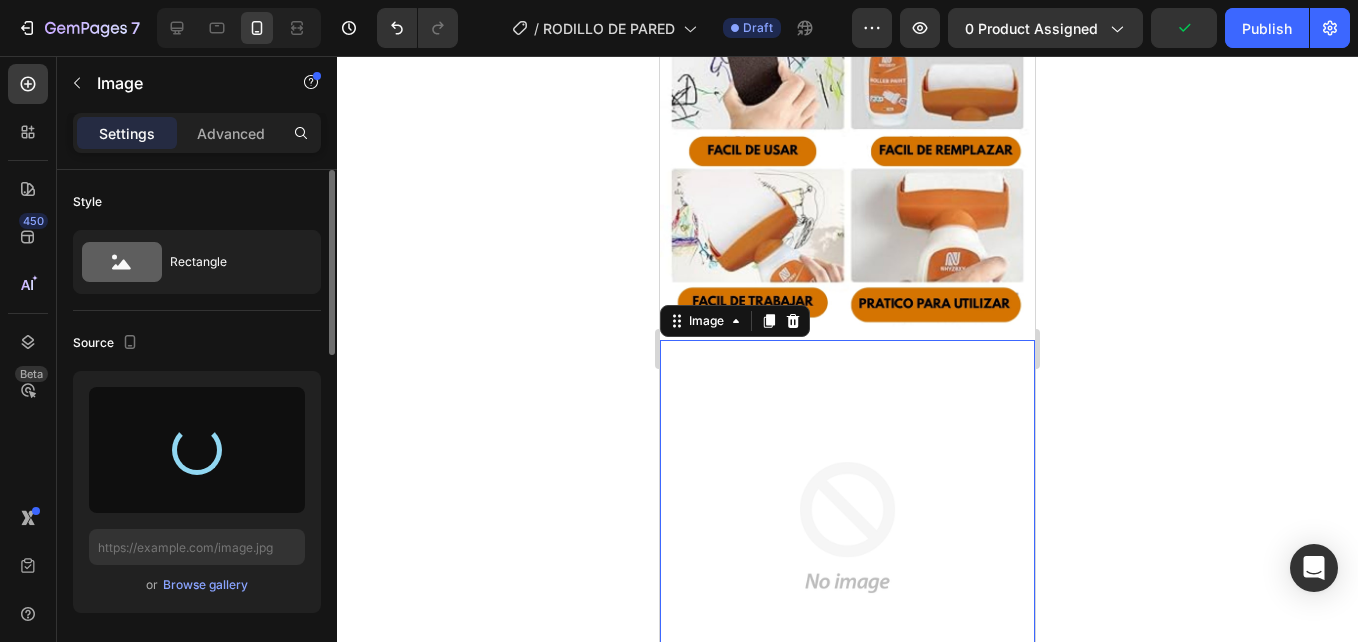 type on "https://cdn.shopify.com/s/files/1/0938/4427/5505/files/gempages_569687052442928352-f7fa99af-013a-4b5d-8d18-3ef6a36f56ed.jpg" 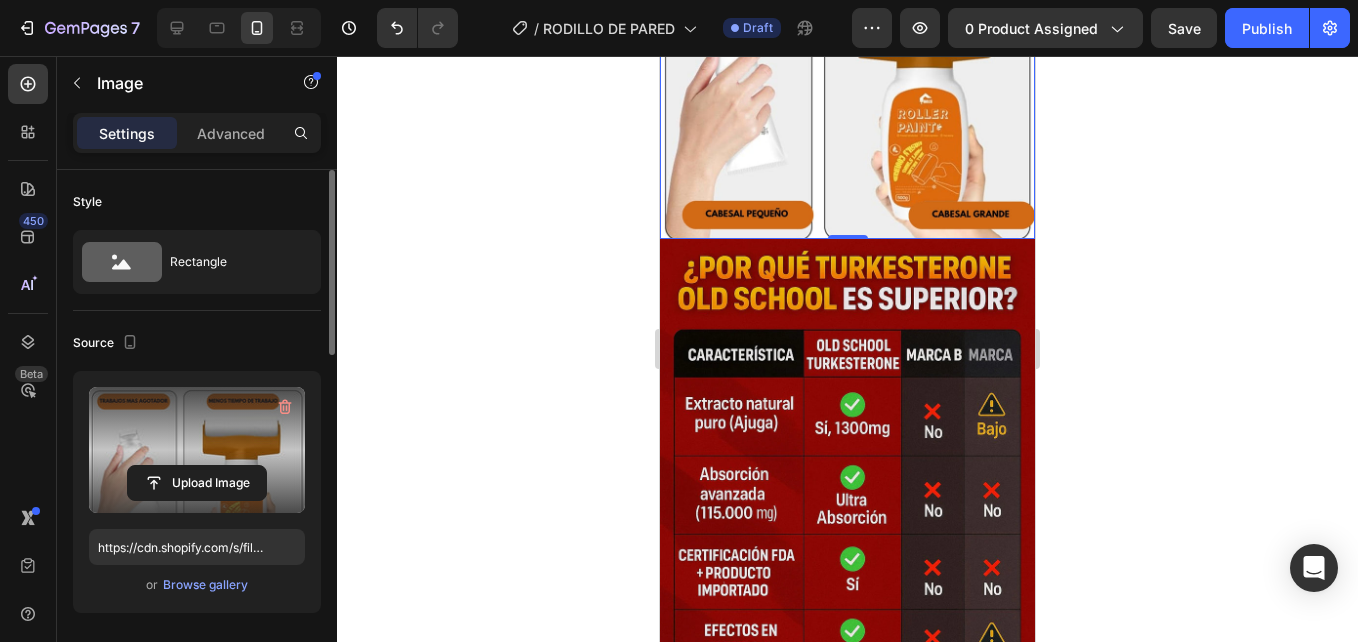 scroll, scrollTop: 2500, scrollLeft: 0, axis: vertical 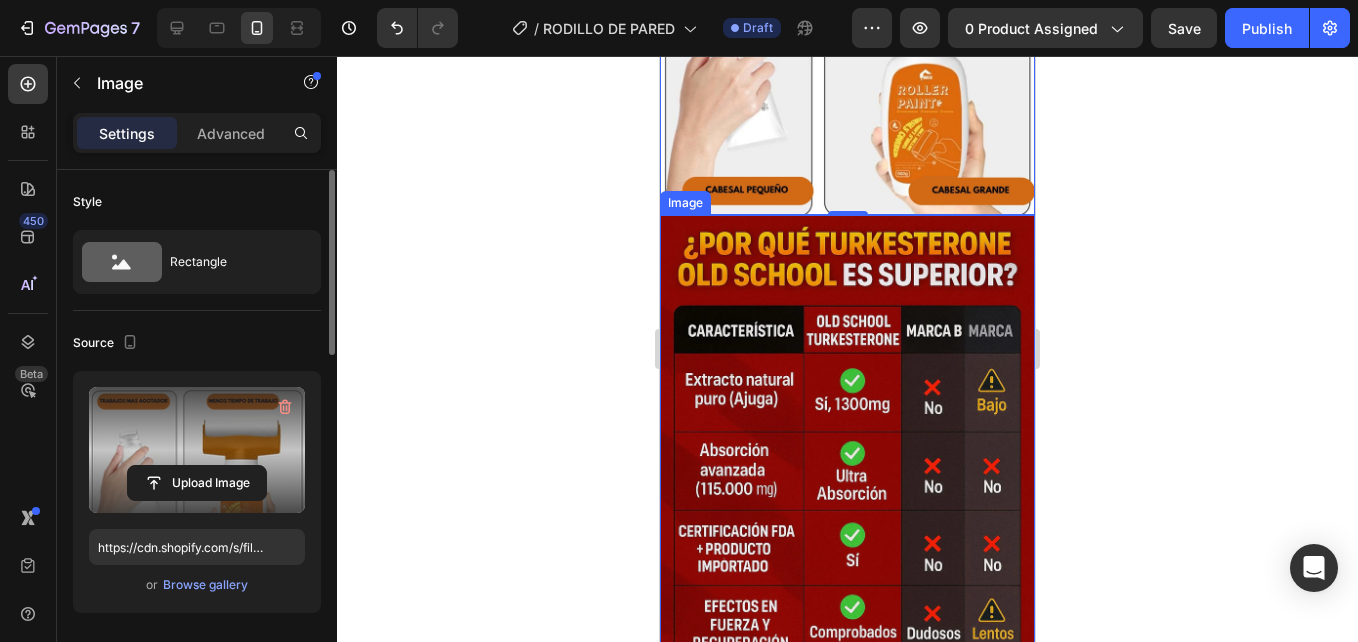click at bounding box center [847, 496] 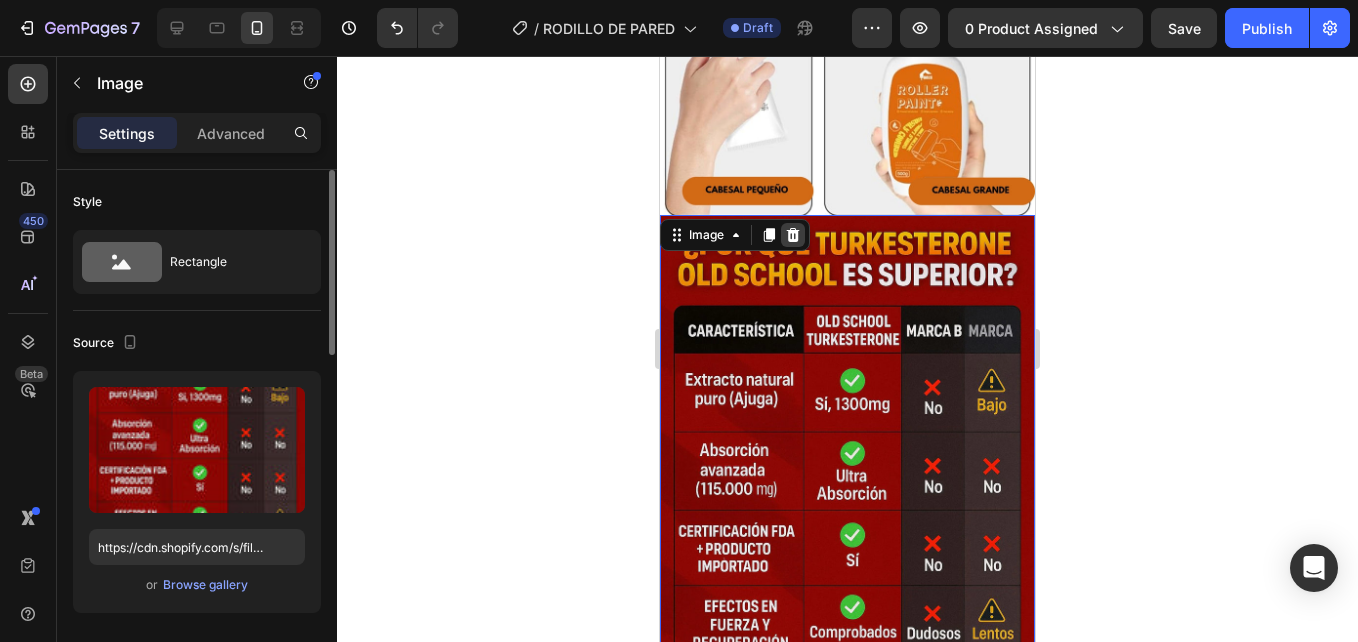 click 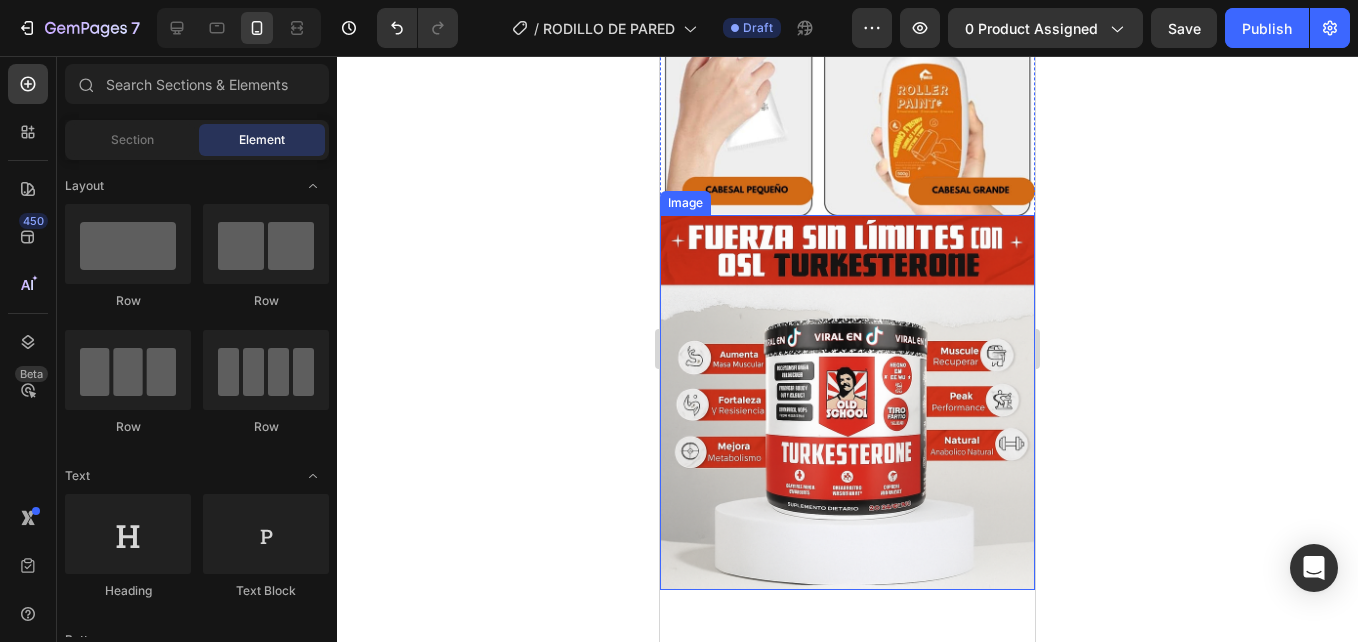 click at bounding box center [847, 402] 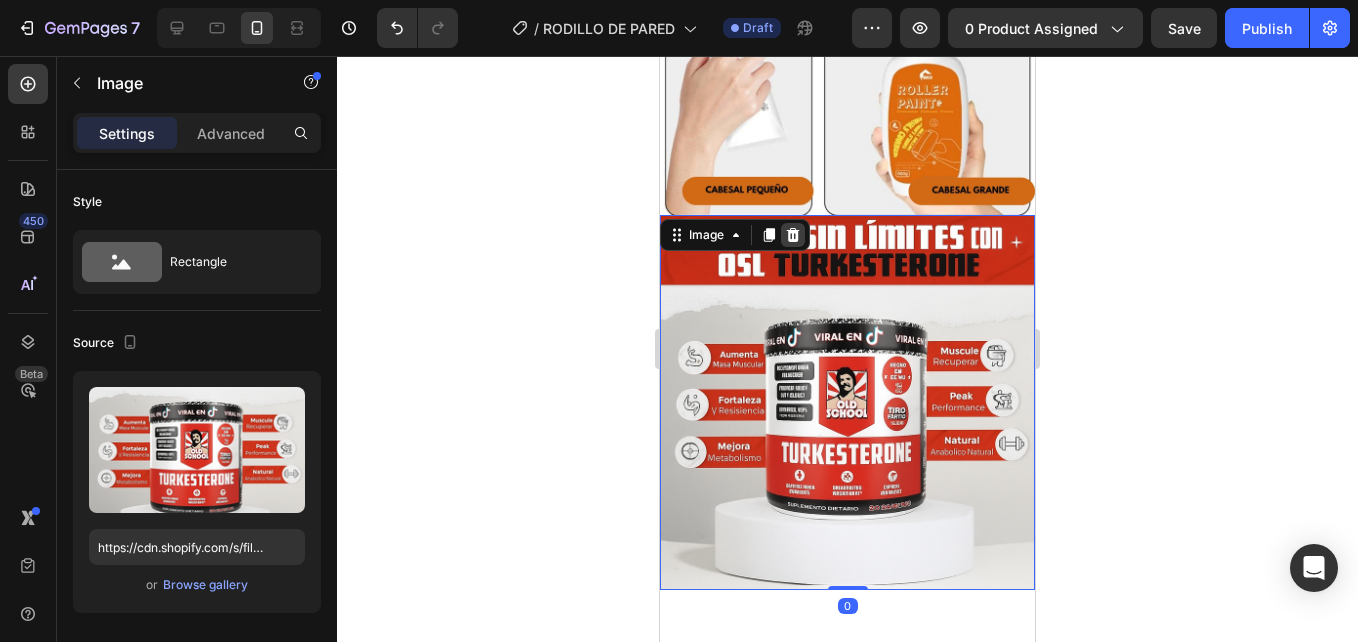click 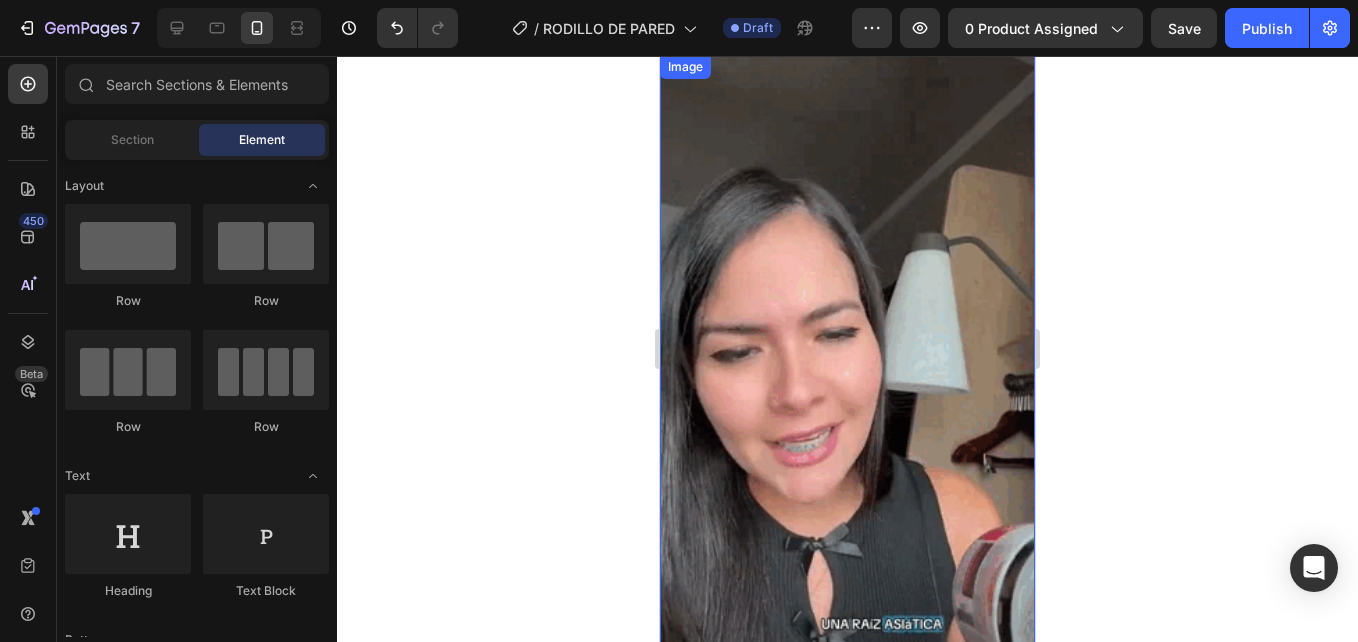 scroll, scrollTop: 527, scrollLeft: 0, axis: vertical 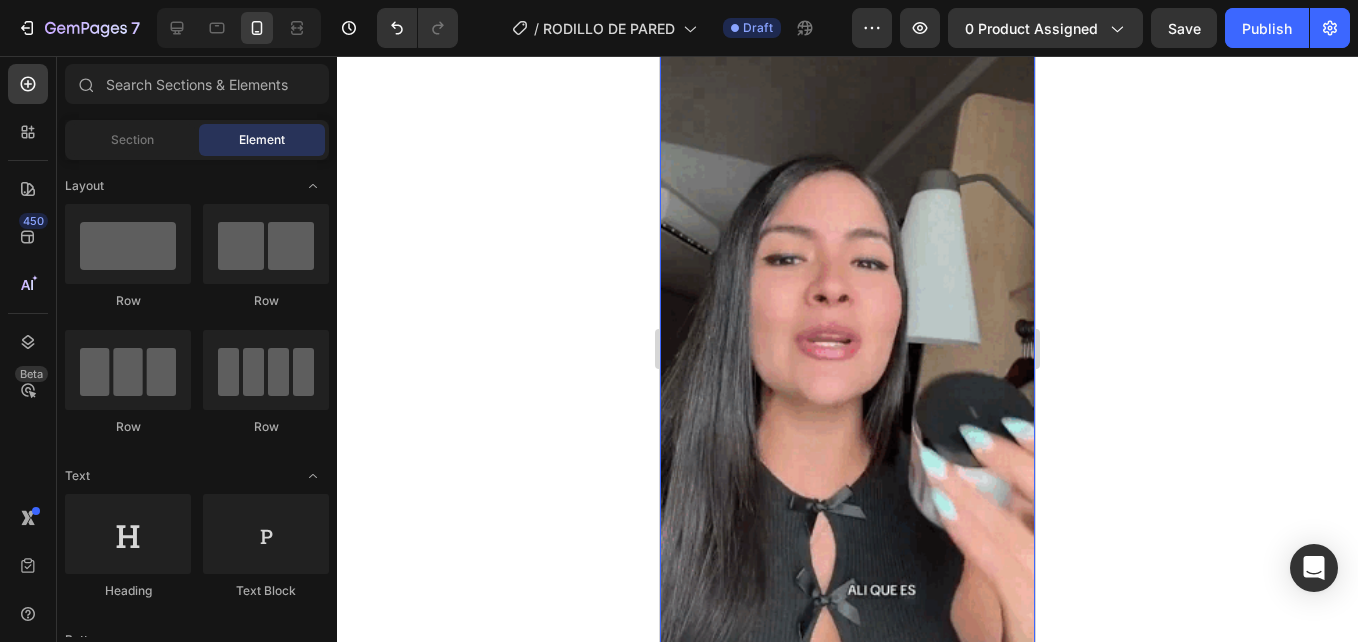 click at bounding box center (847, 354) 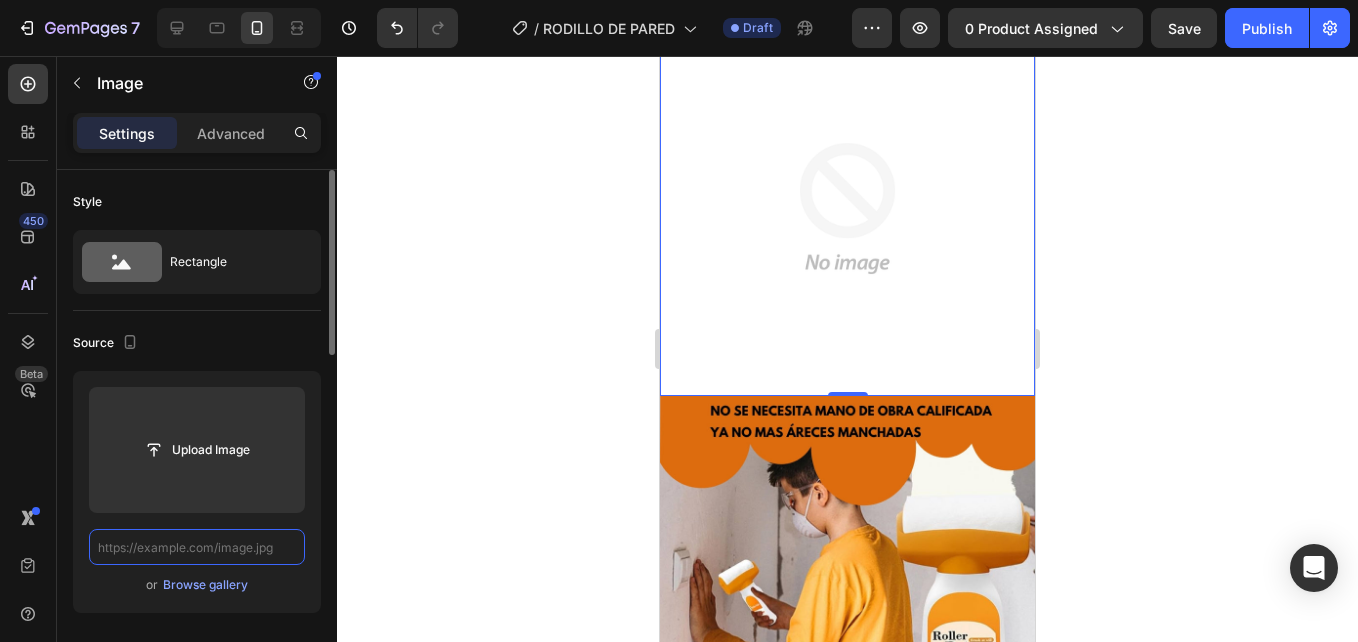 scroll, scrollTop: 0, scrollLeft: 0, axis: both 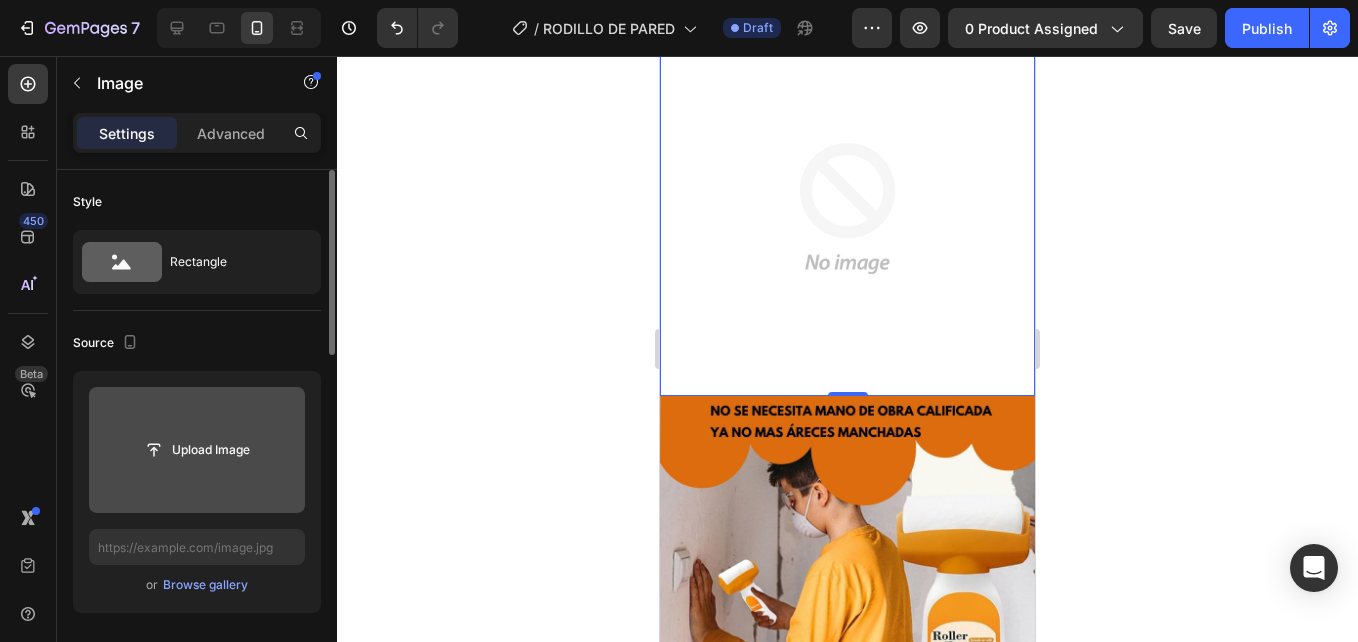 click 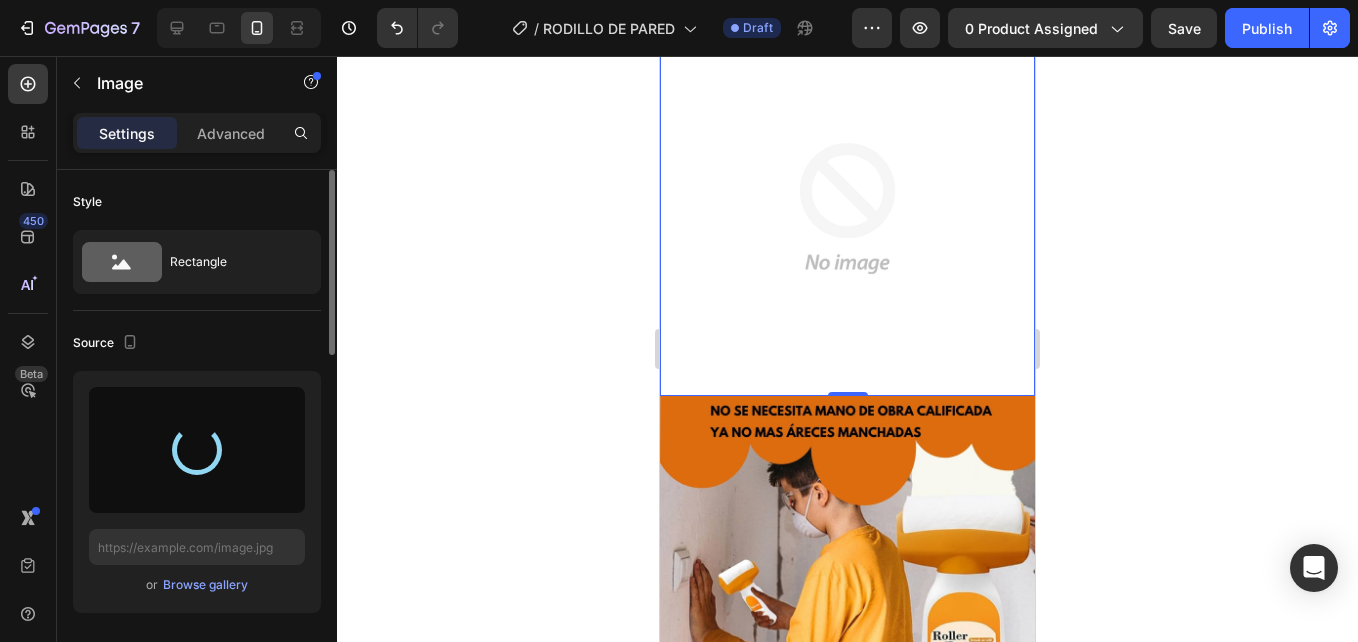 type on "https://cdn.shopify.com/s/files/1/0938/4427/5505/files/gempages_569687052442928352-f57f01fa-828e-406b-a2fe-e79634153b5a.gif" 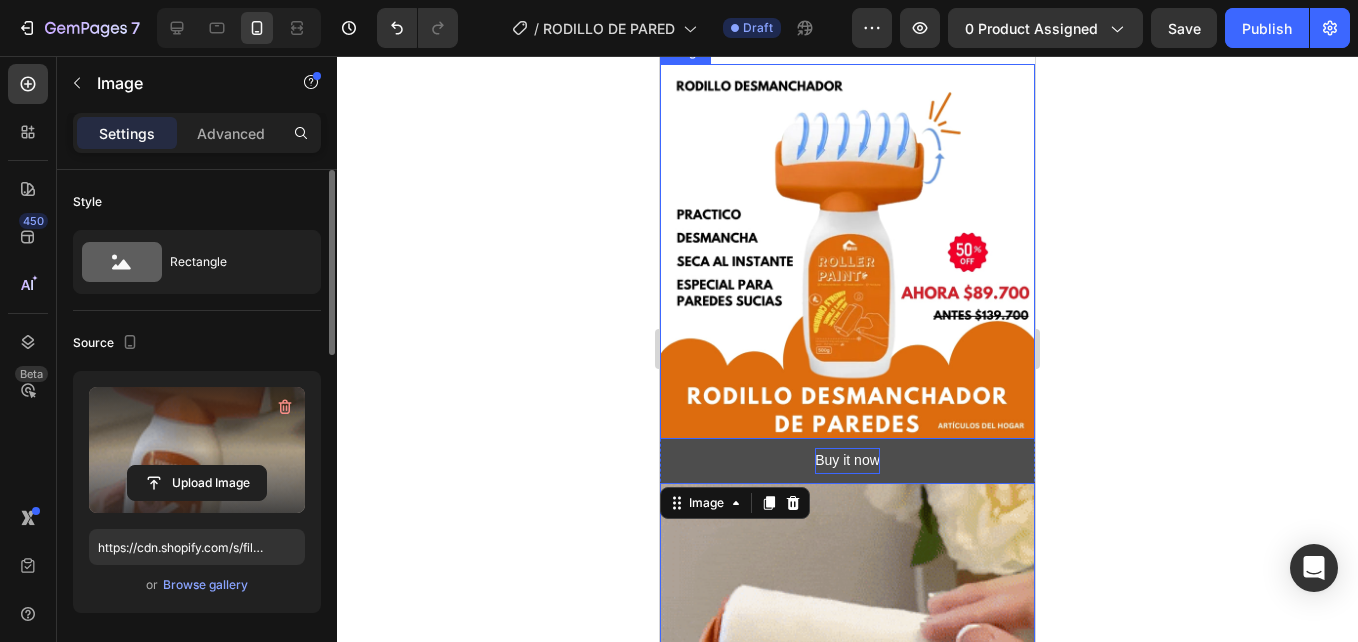 scroll, scrollTop: 100, scrollLeft: 0, axis: vertical 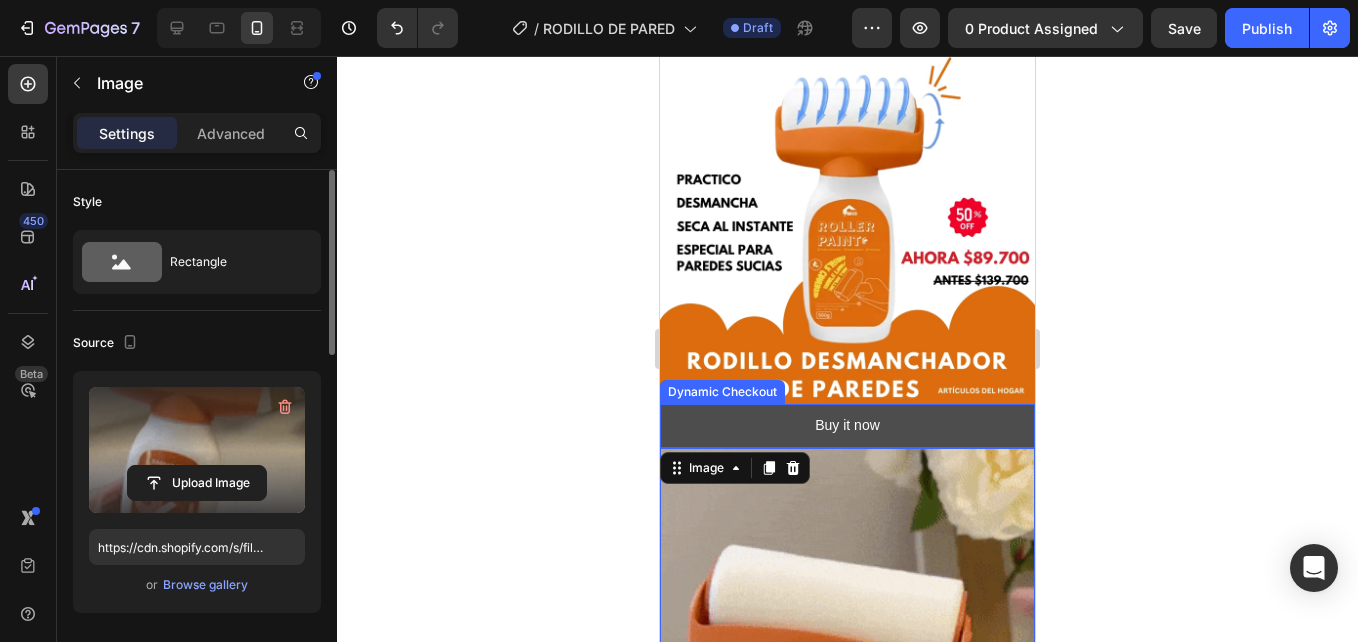 click on "Buy it now" at bounding box center [847, 426] 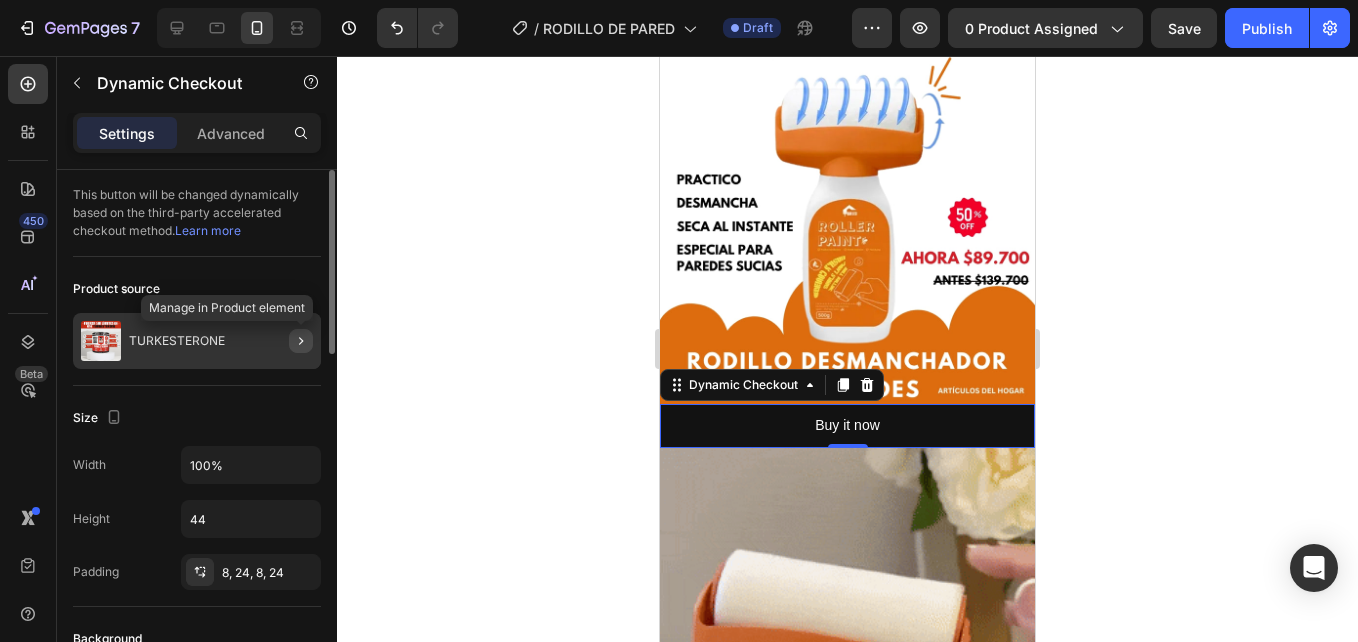 click 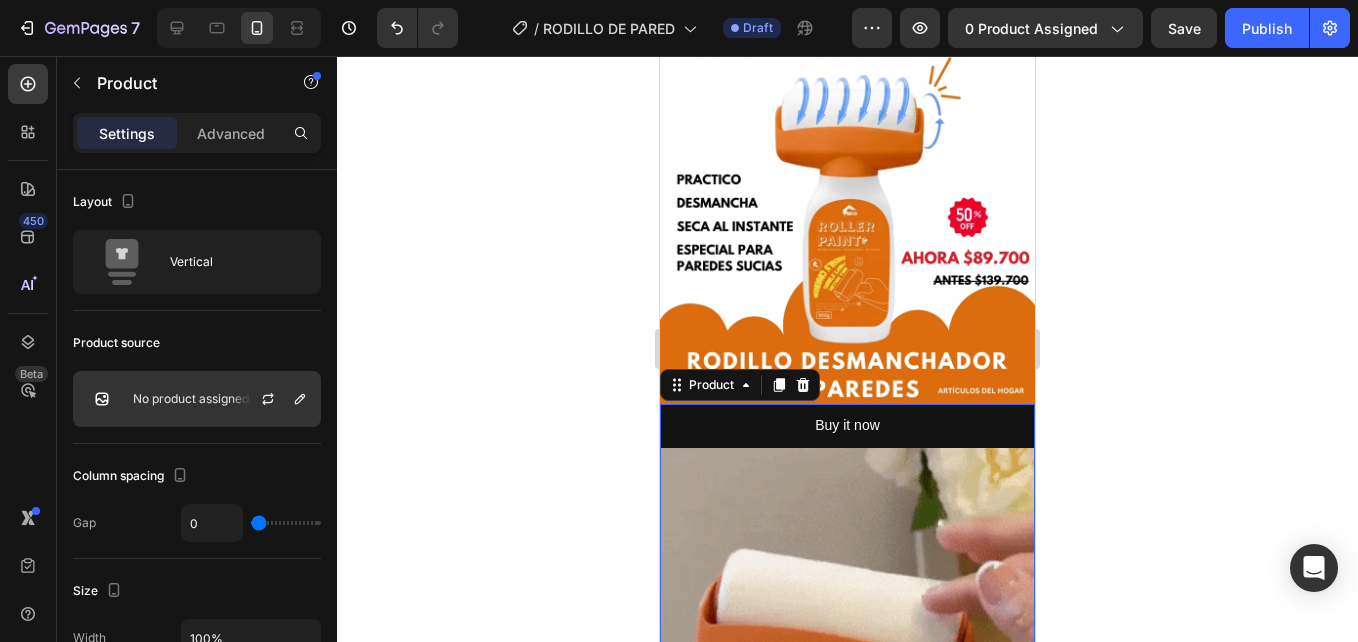 drag, startPoint x: 219, startPoint y: 363, endPoint x: 218, endPoint y: 383, distance: 20.024984 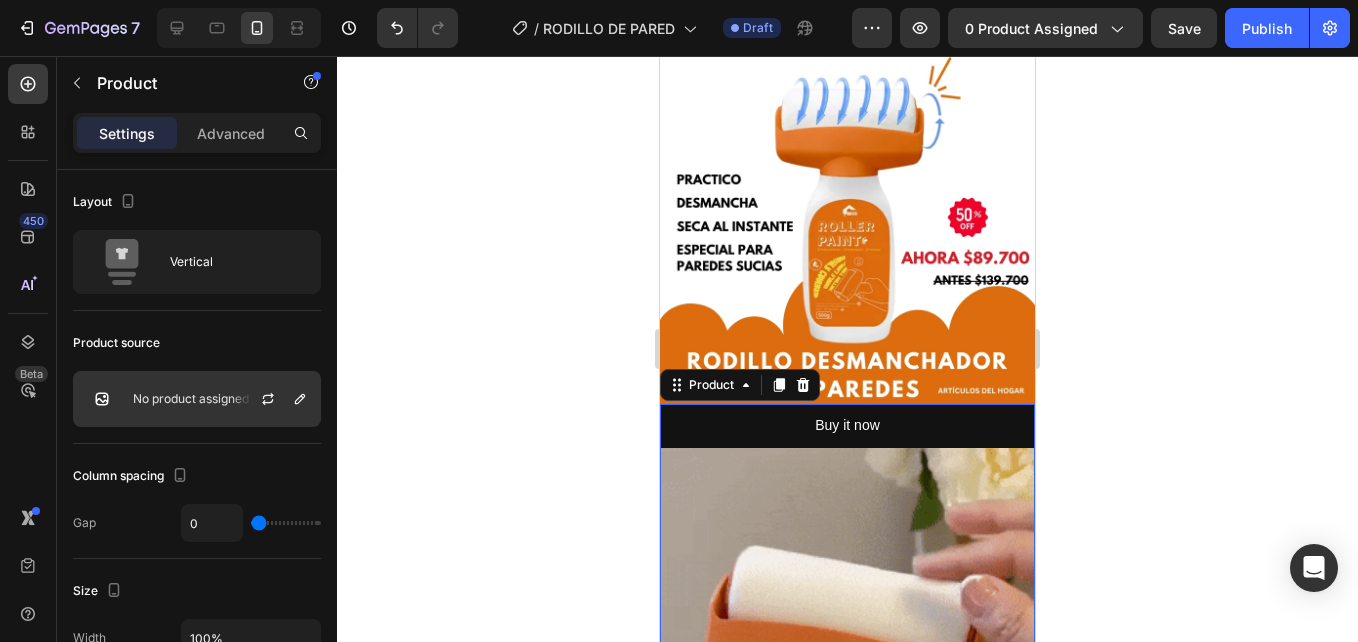 click on "Product source No product assigned" 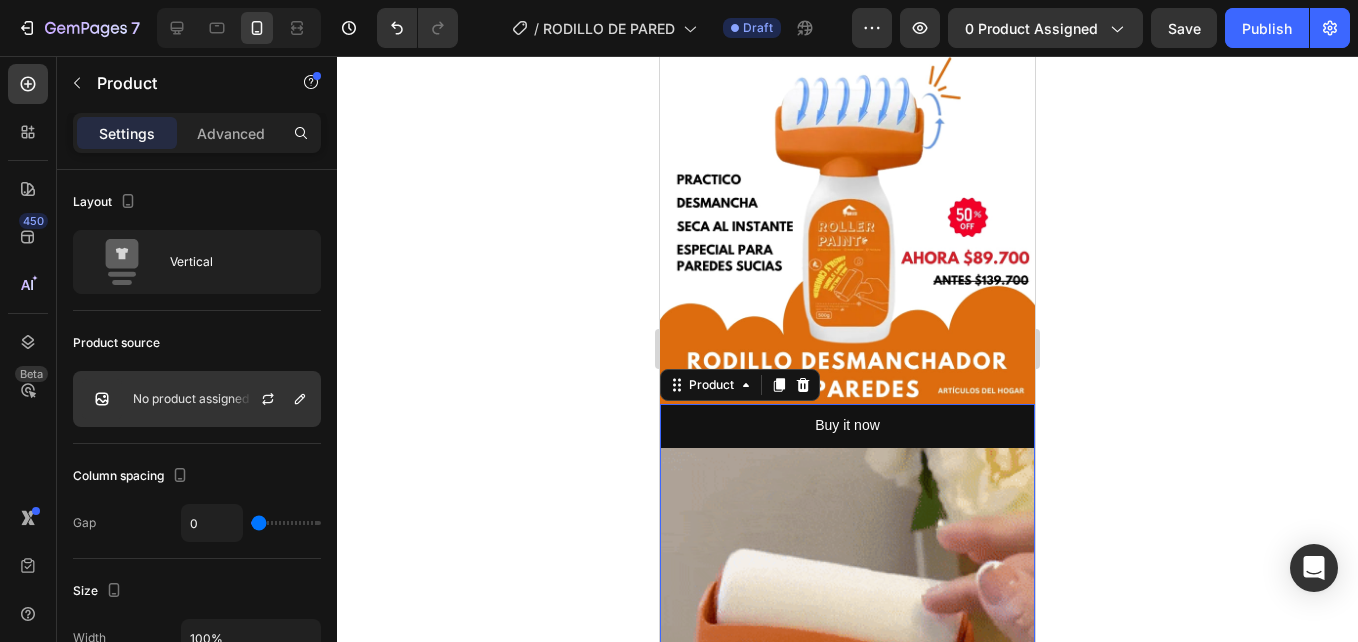 click on "No product assigned" 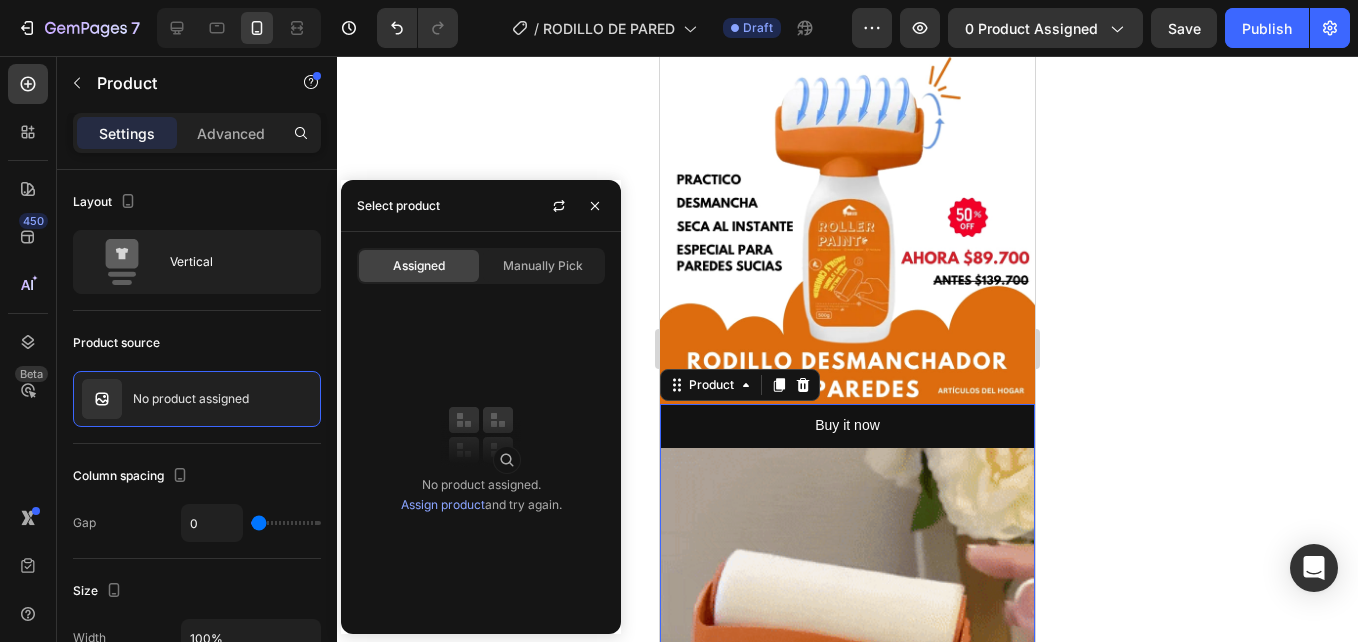 click on "Assign product" at bounding box center [443, 504] 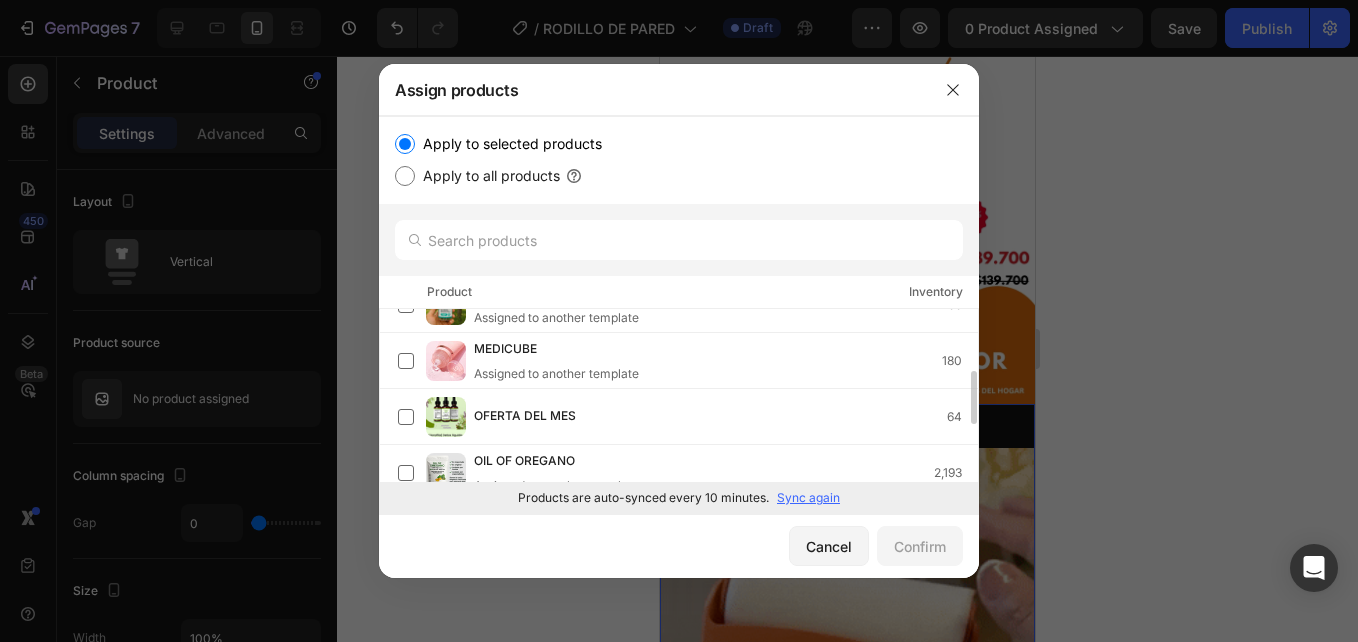 scroll, scrollTop: 0, scrollLeft: 0, axis: both 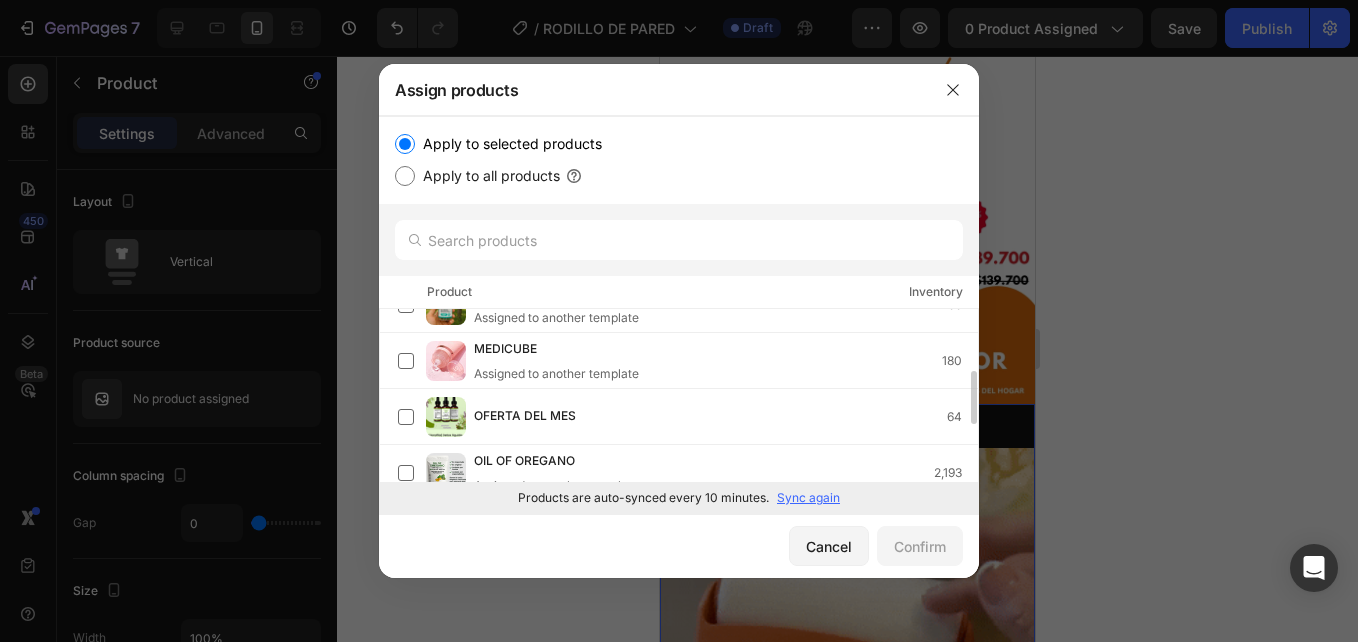 click on "Sync again" at bounding box center [808, 498] 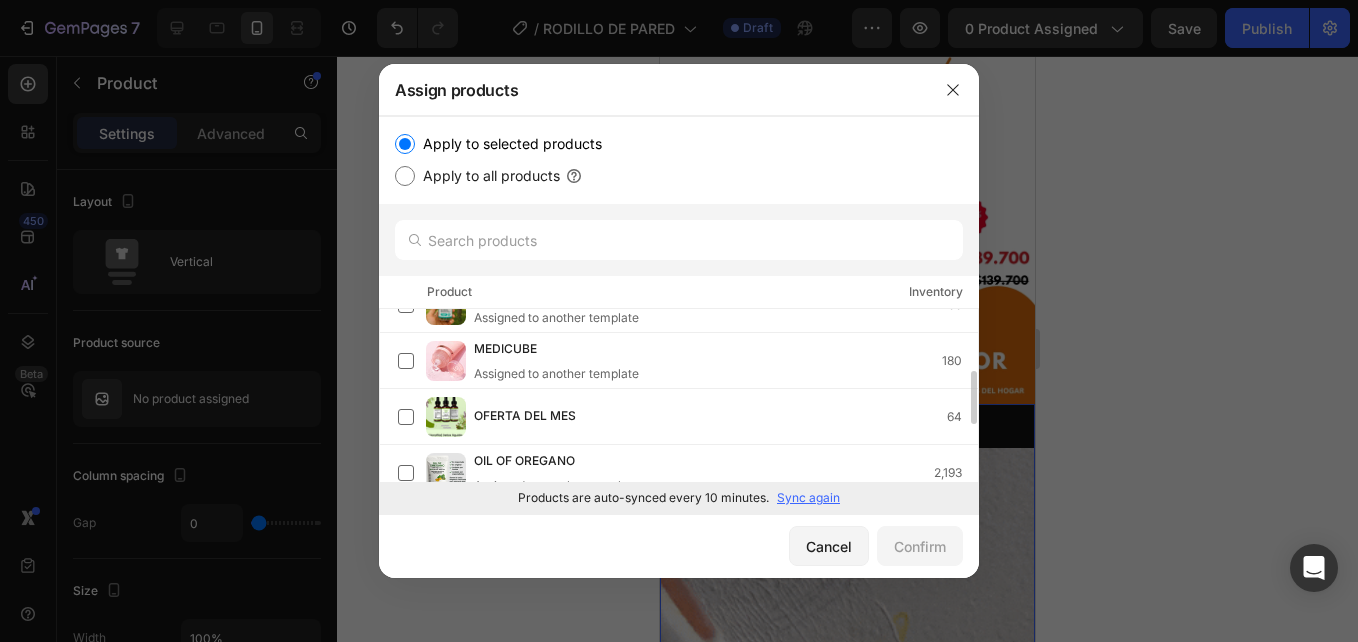 scroll, scrollTop: 387, scrollLeft: 0, axis: vertical 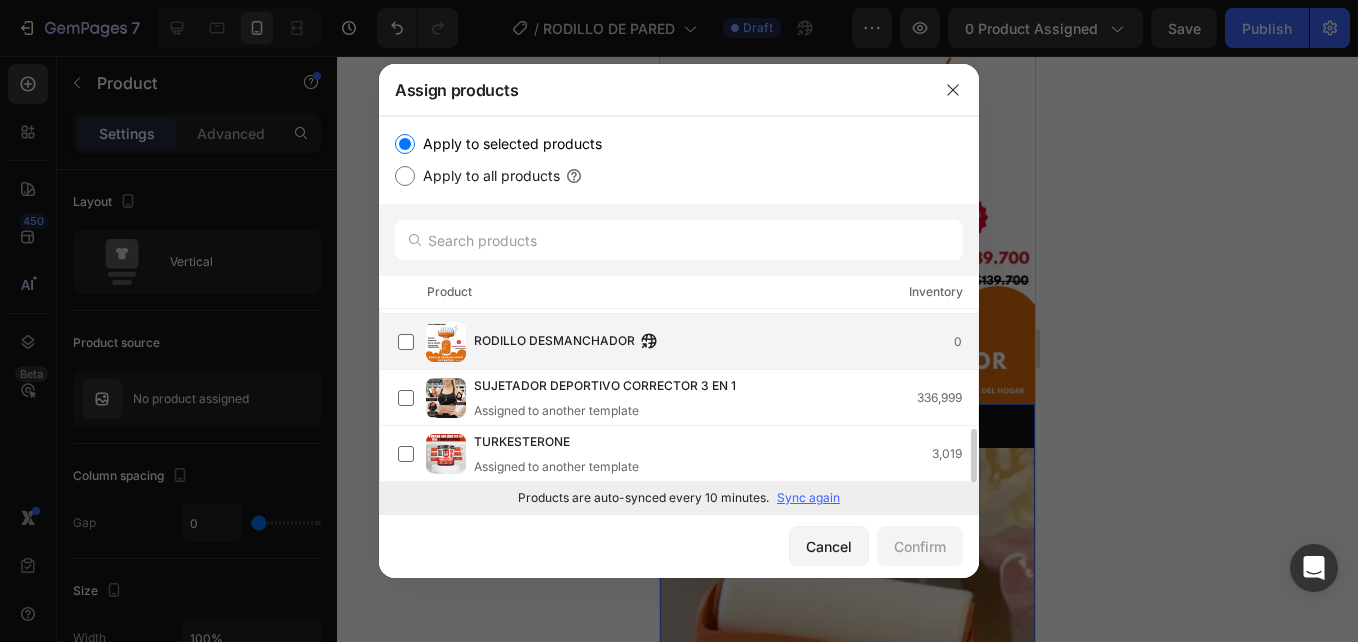 click on "RODILLO DESMANCHADOR 0" at bounding box center (688, 342) 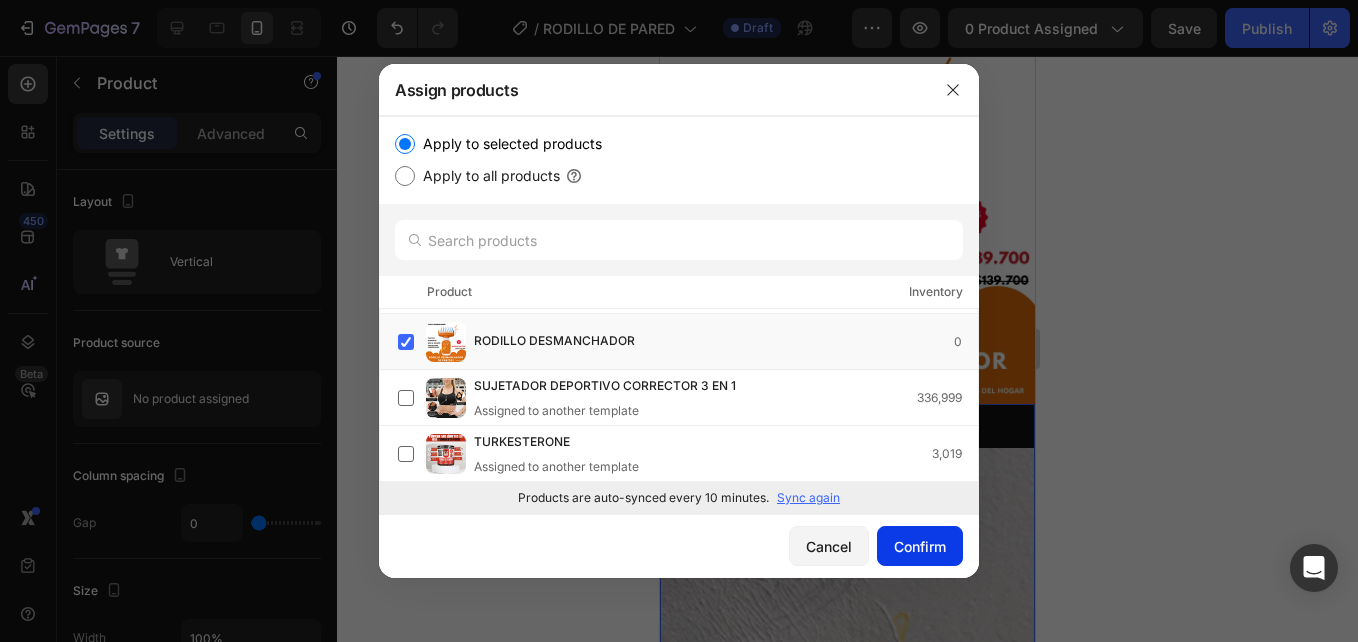 click on "Confirm" at bounding box center [920, 546] 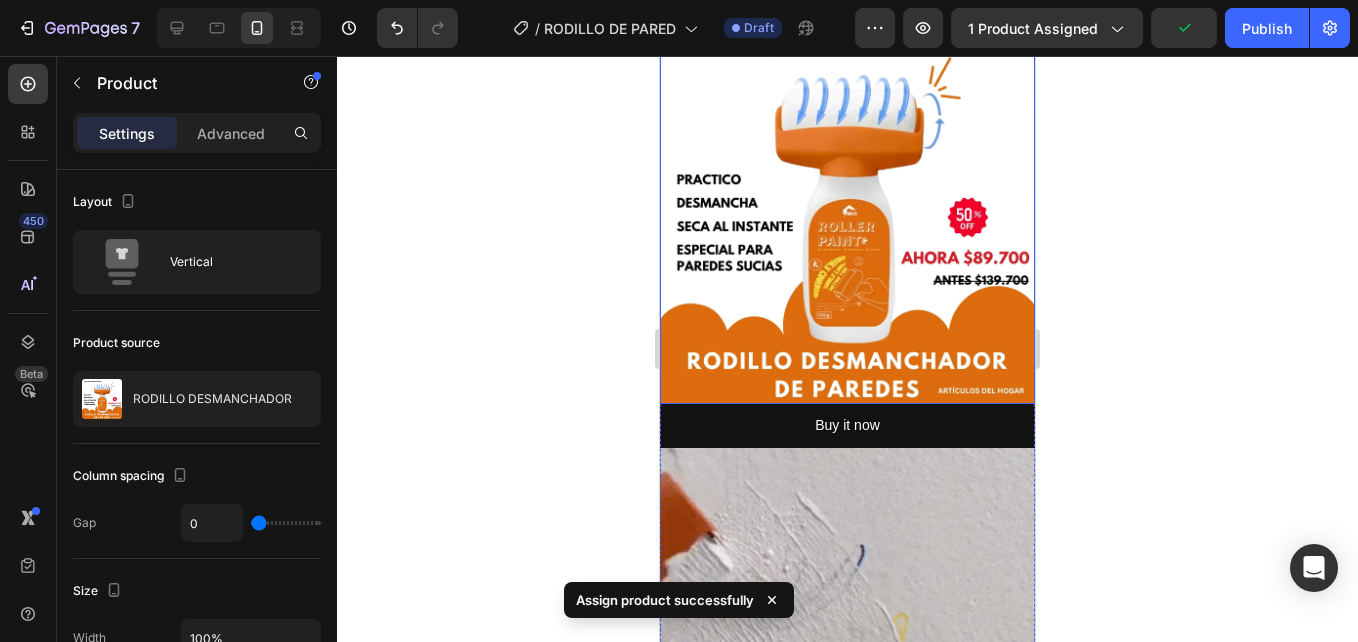 scroll, scrollTop: 0, scrollLeft: 0, axis: both 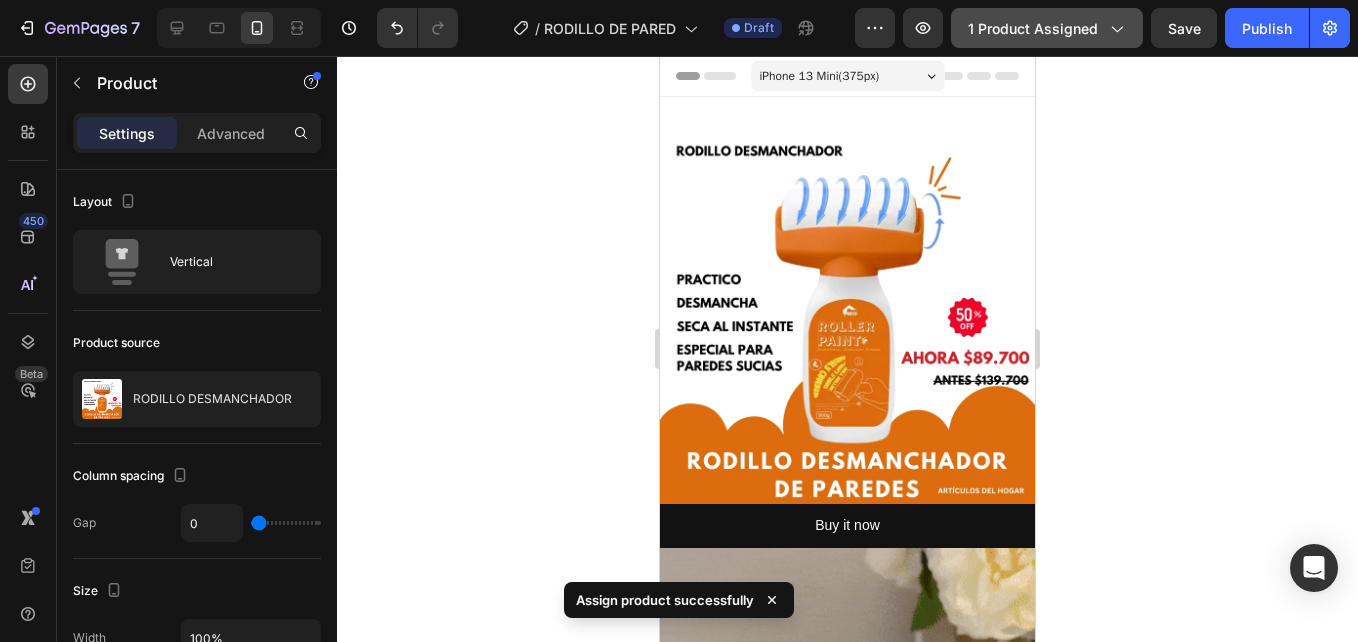 click on "1 product assigned" 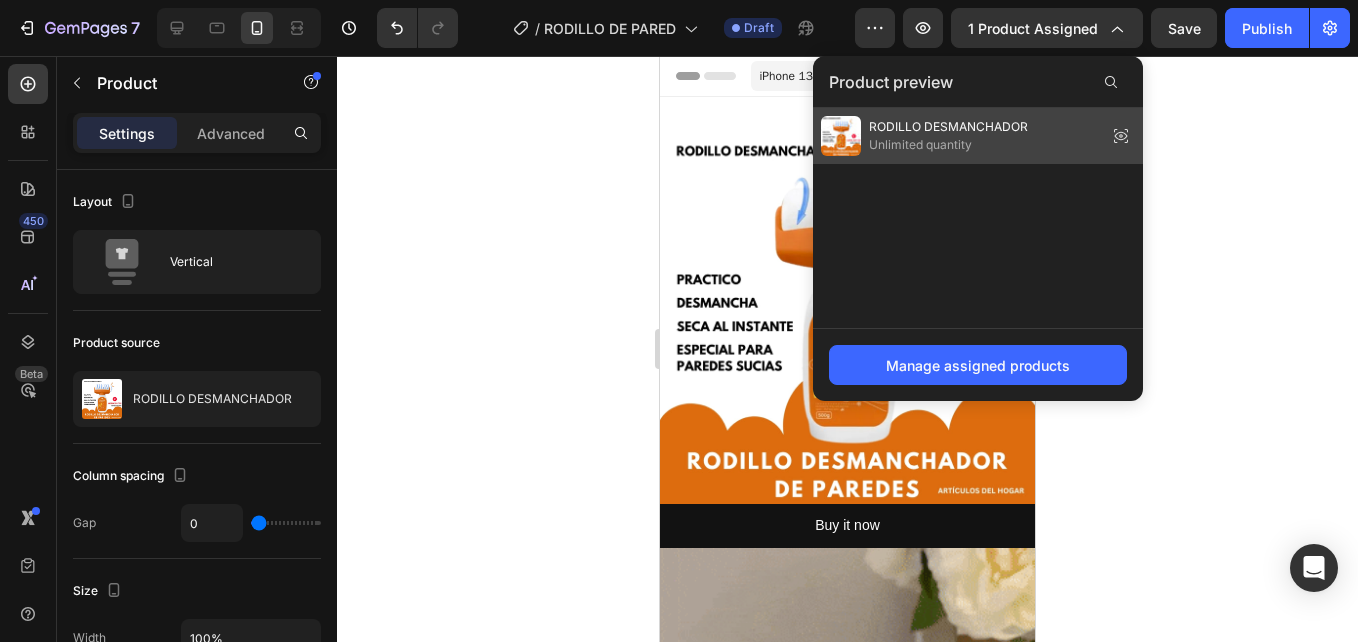 click on "Unlimited quantity" at bounding box center (948, 145) 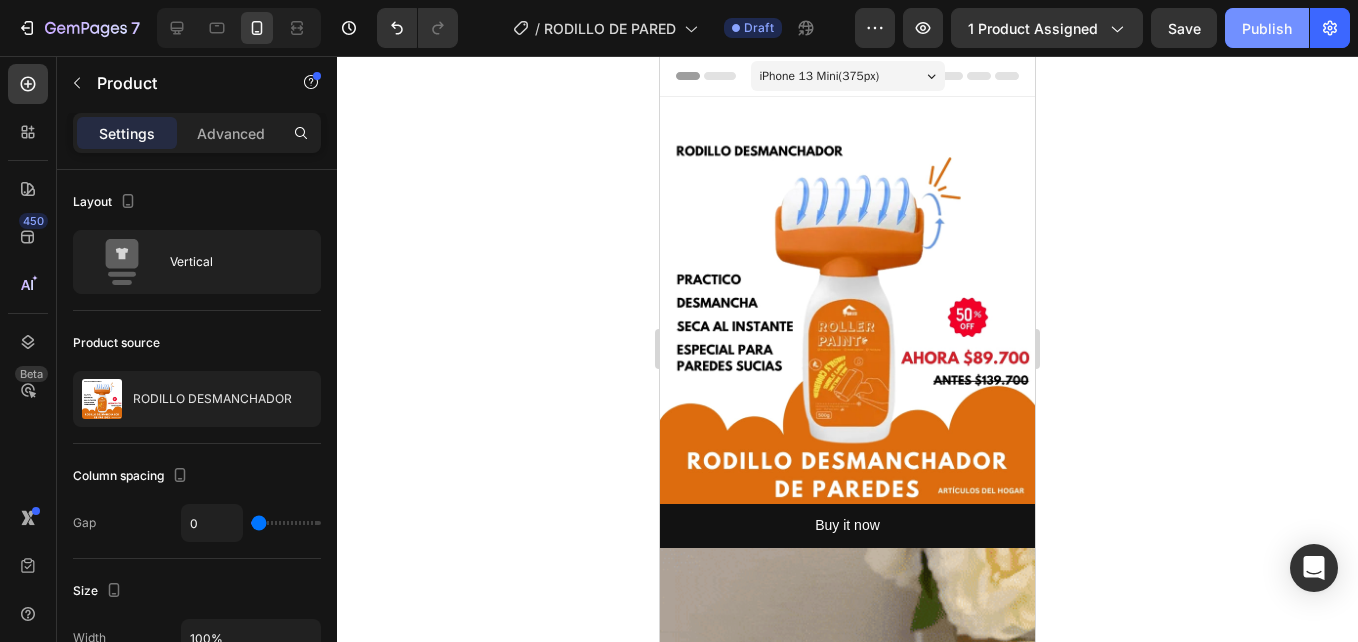 click on "Publish" at bounding box center (1267, 28) 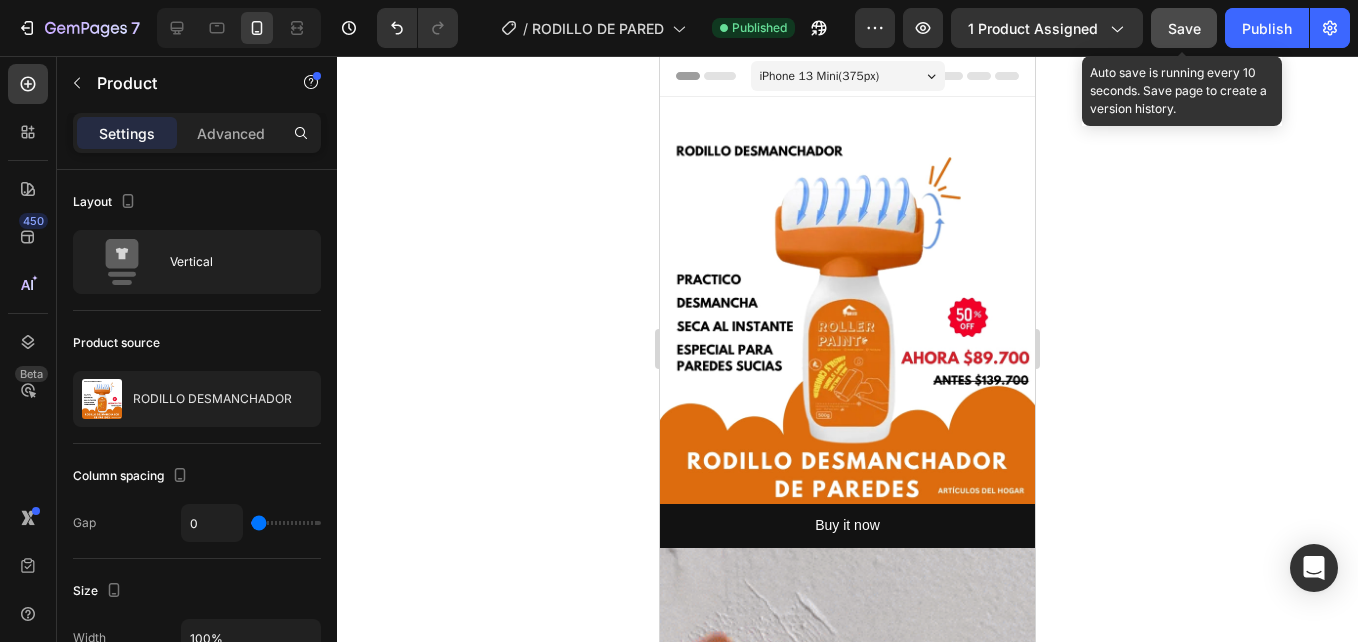 click on "Save" 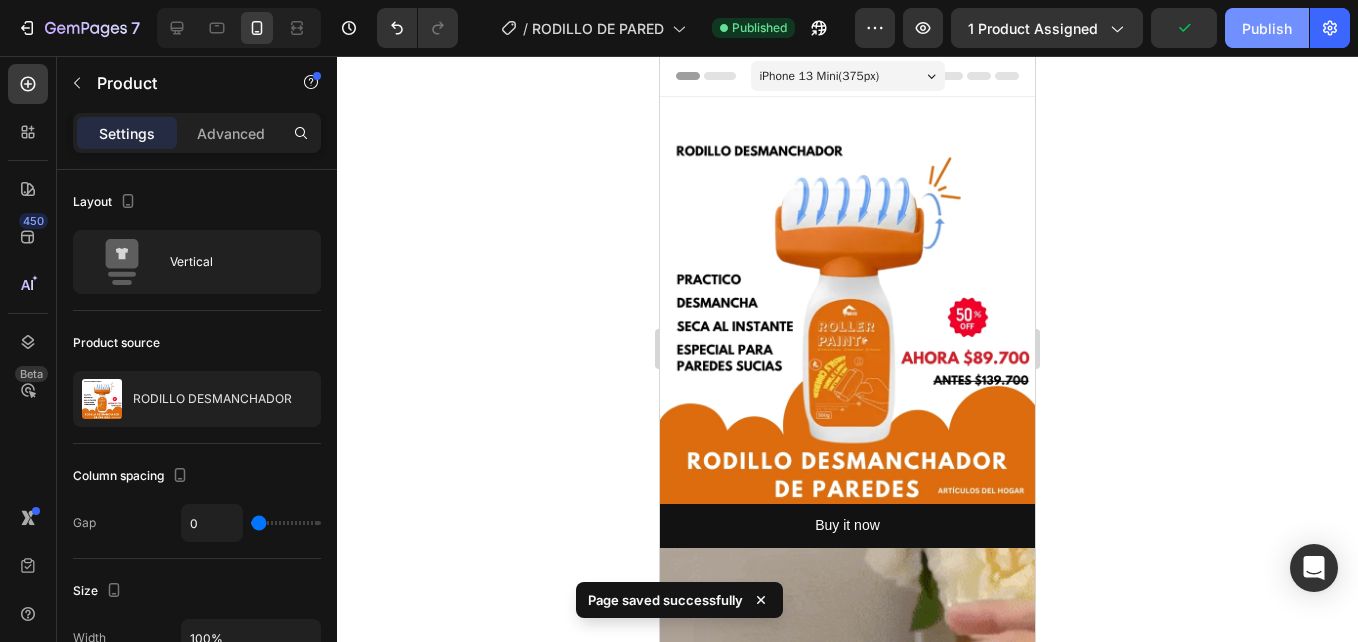 click on "Publish" at bounding box center (1267, 28) 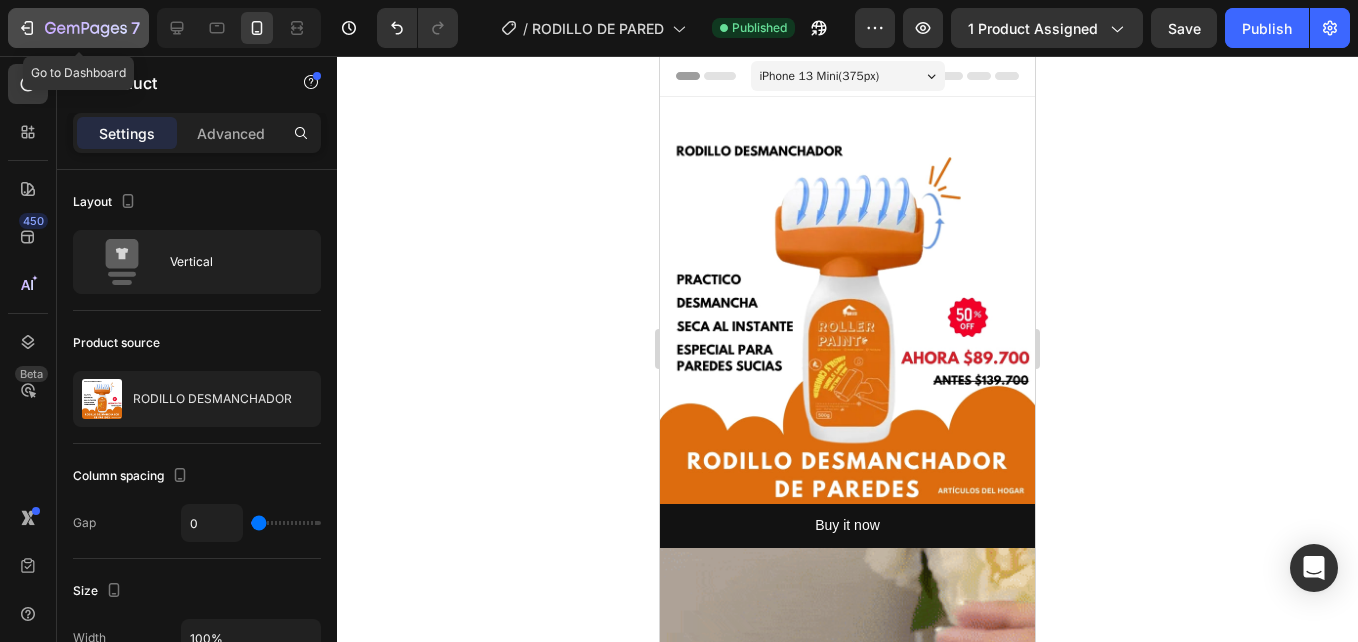 click 